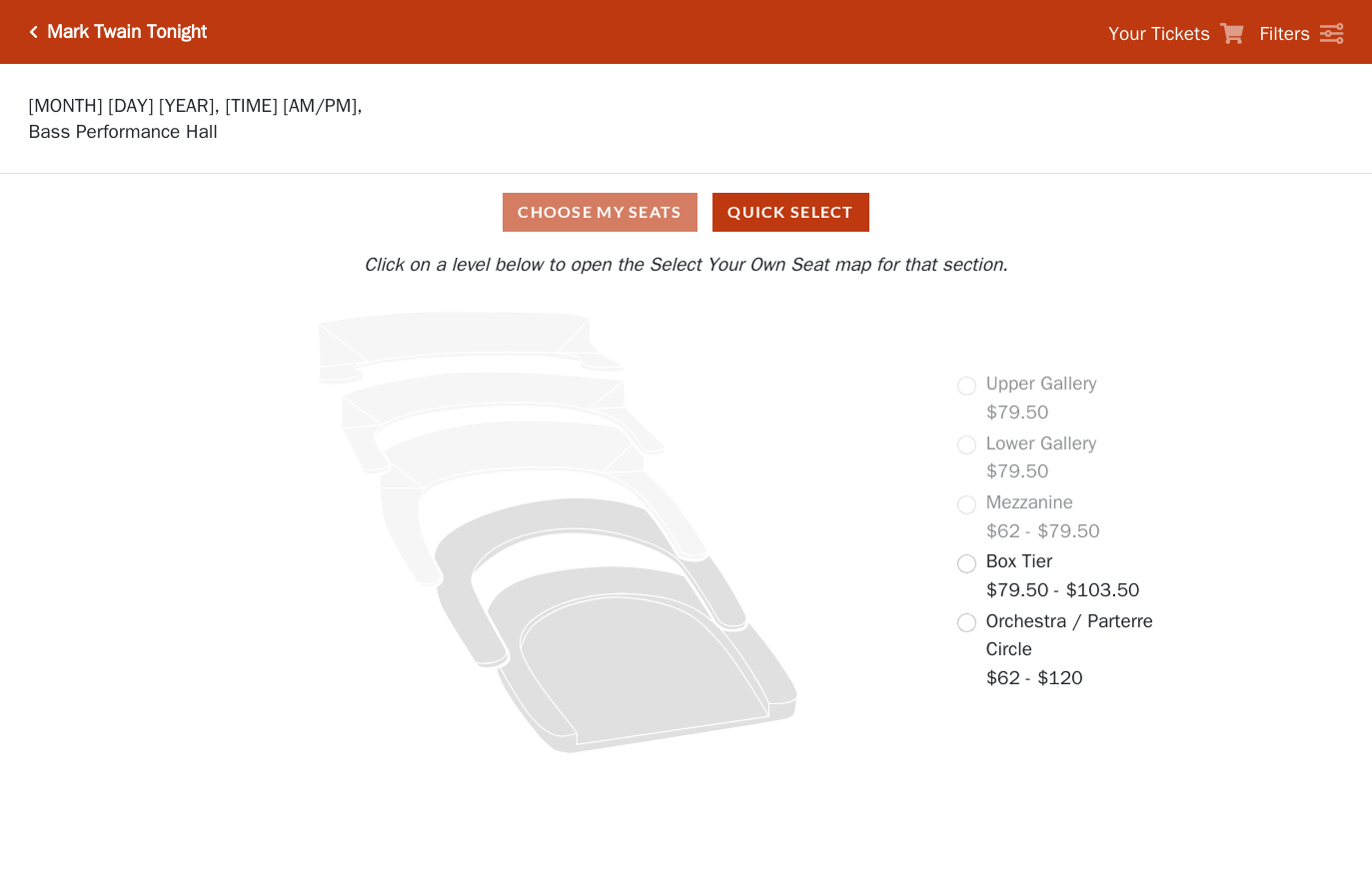 scroll, scrollTop: 0, scrollLeft: 0, axis: both 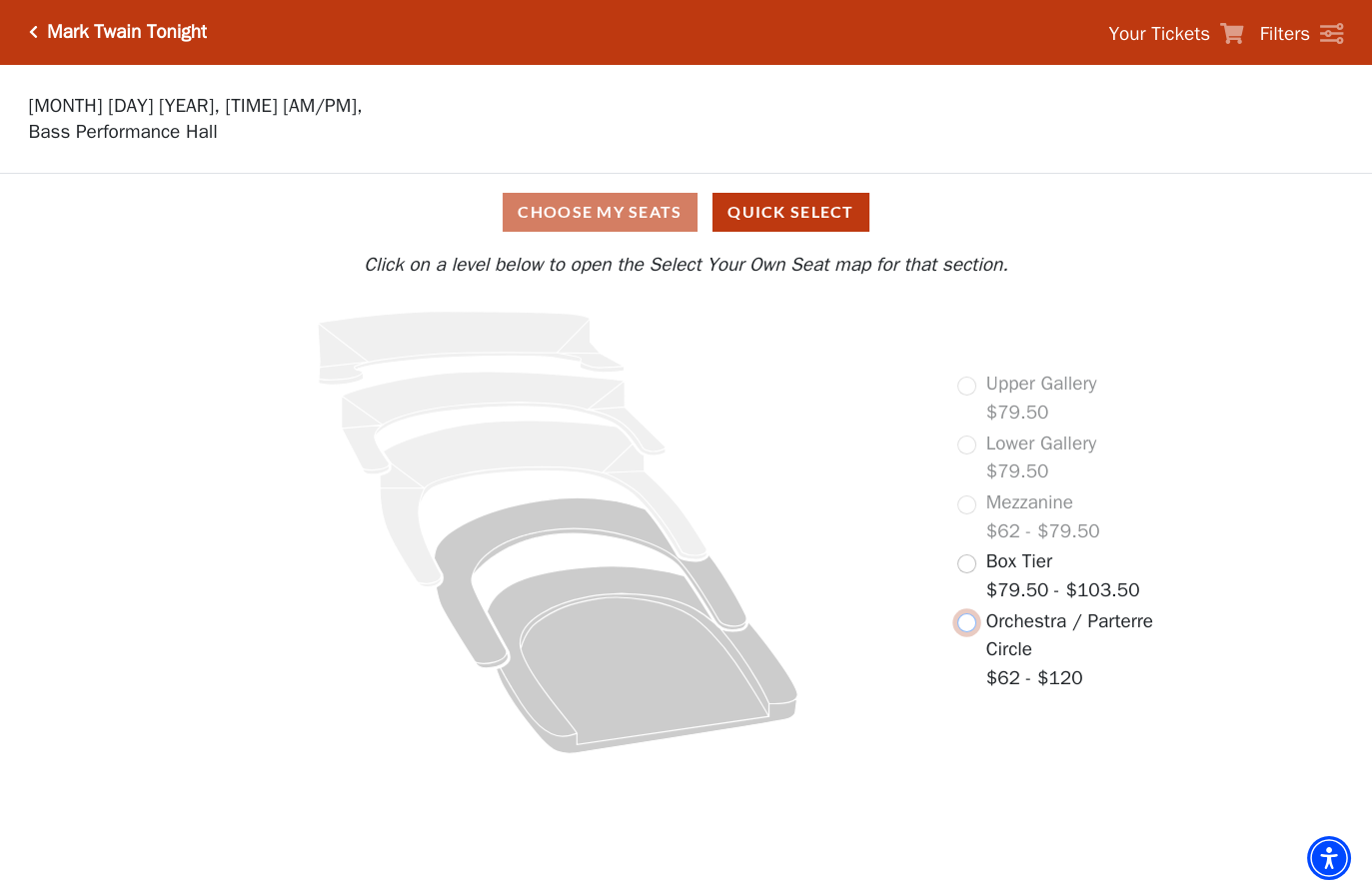 click at bounding box center [966, 622] 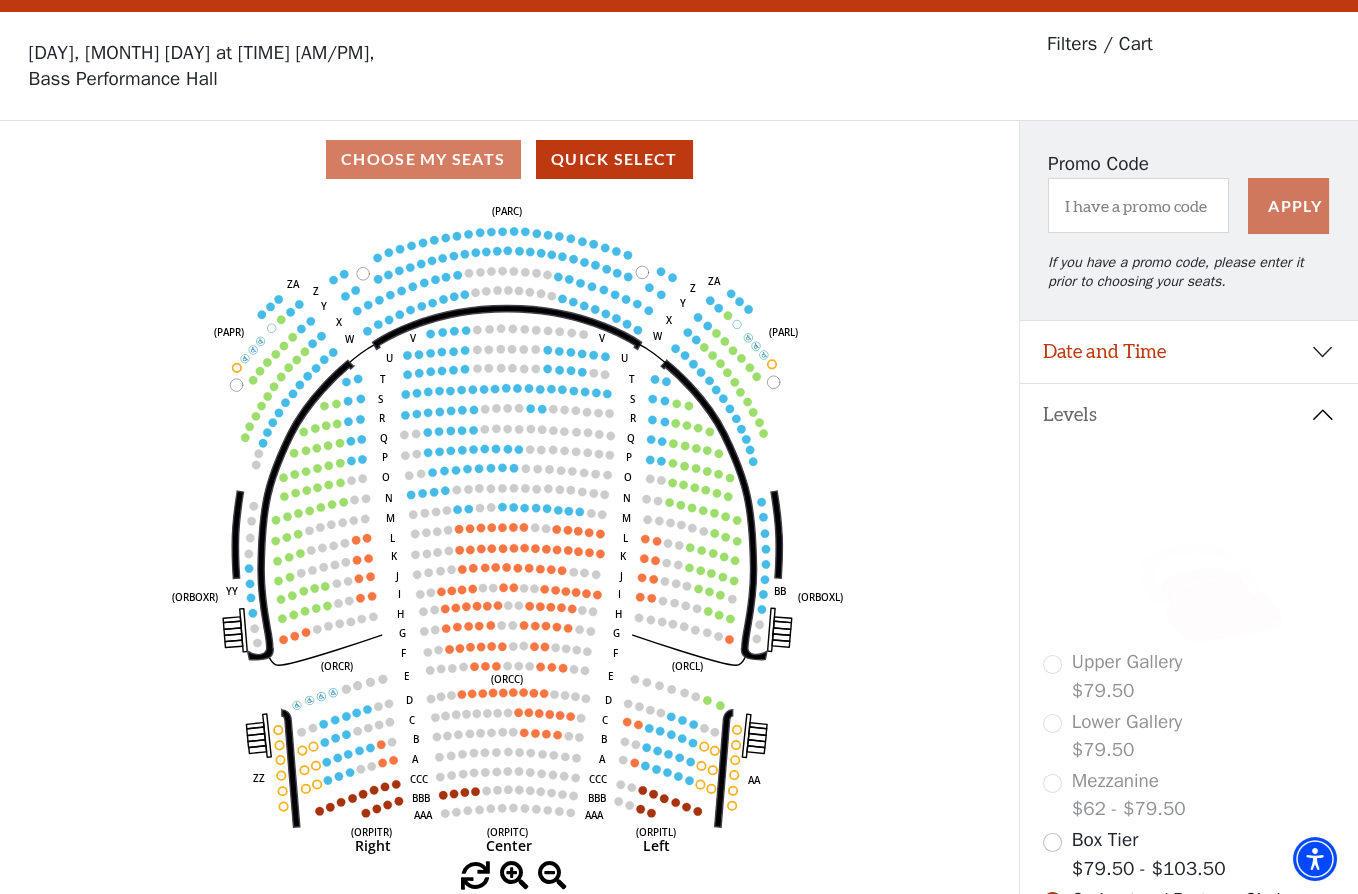 scroll, scrollTop: 92, scrollLeft: 0, axis: vertical 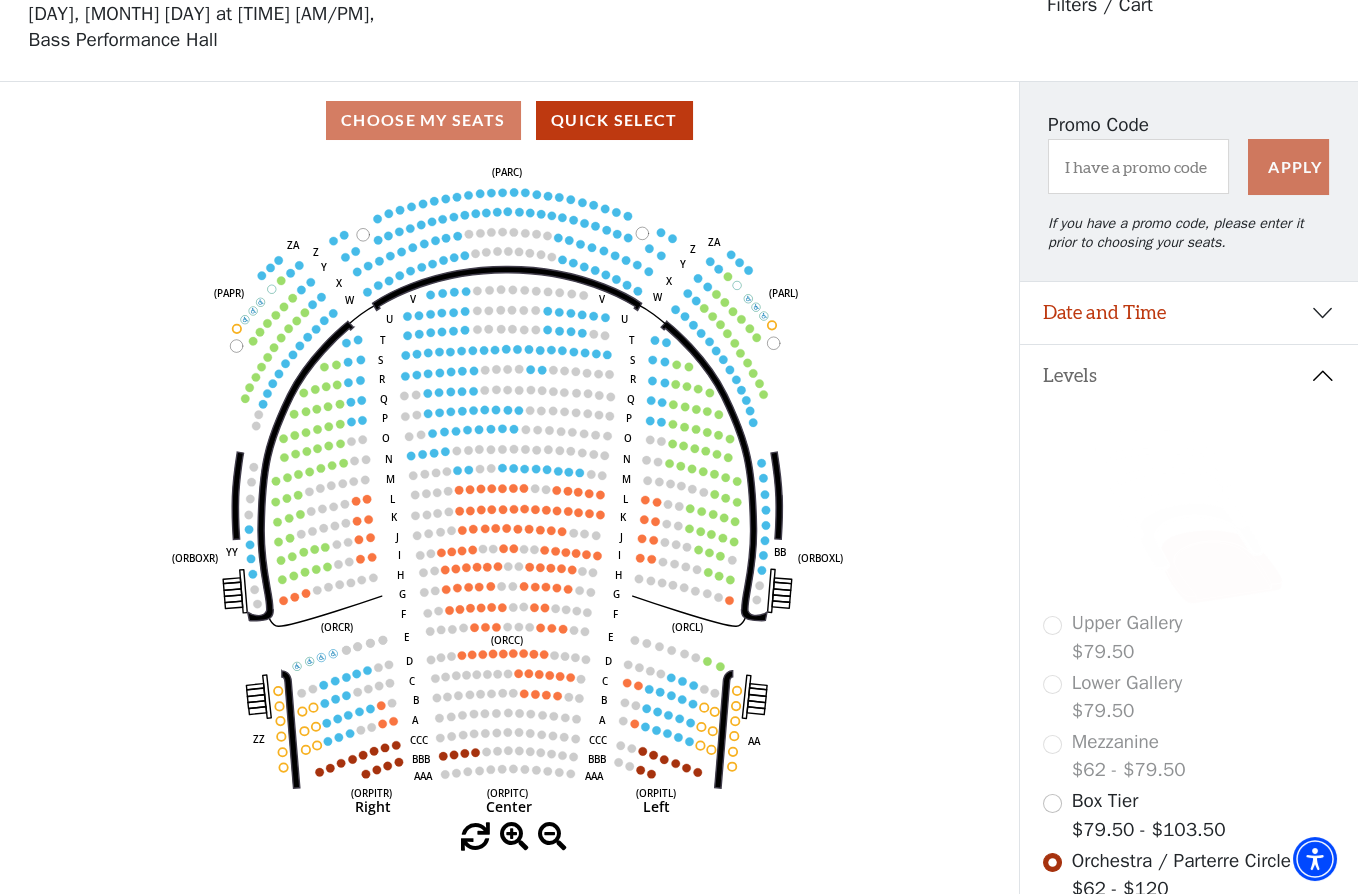 click on "Current Level   Orchestra / Parterre Circle   Click on a level below to open the Select Your Own Seat map for that section.                                                                                           Left   (ORPITL)   Right   (ORPITR)   Center   (ORPITC)   ZZ   AA   YY   BB   ZA   ZA   (ORCL)   (ORCR)   (ORCC)   (ORBOXL)   (ORBOXR)   (PARL)   (PAPR)   (PARC)   Z   Y   X   W   Z   Y   X   W   V   U   T   S   R   Q   P   O   N   M   L   K   J   I   H   G   F   E   D   C   B   A   CCC   BBB   AAA   V   U   T   S   R   Q   P   O   N   M   L   K   J   I   H   G   F   E   D   C   B   A   CCC   BBB   AAA" at bounding box center (509, 505) 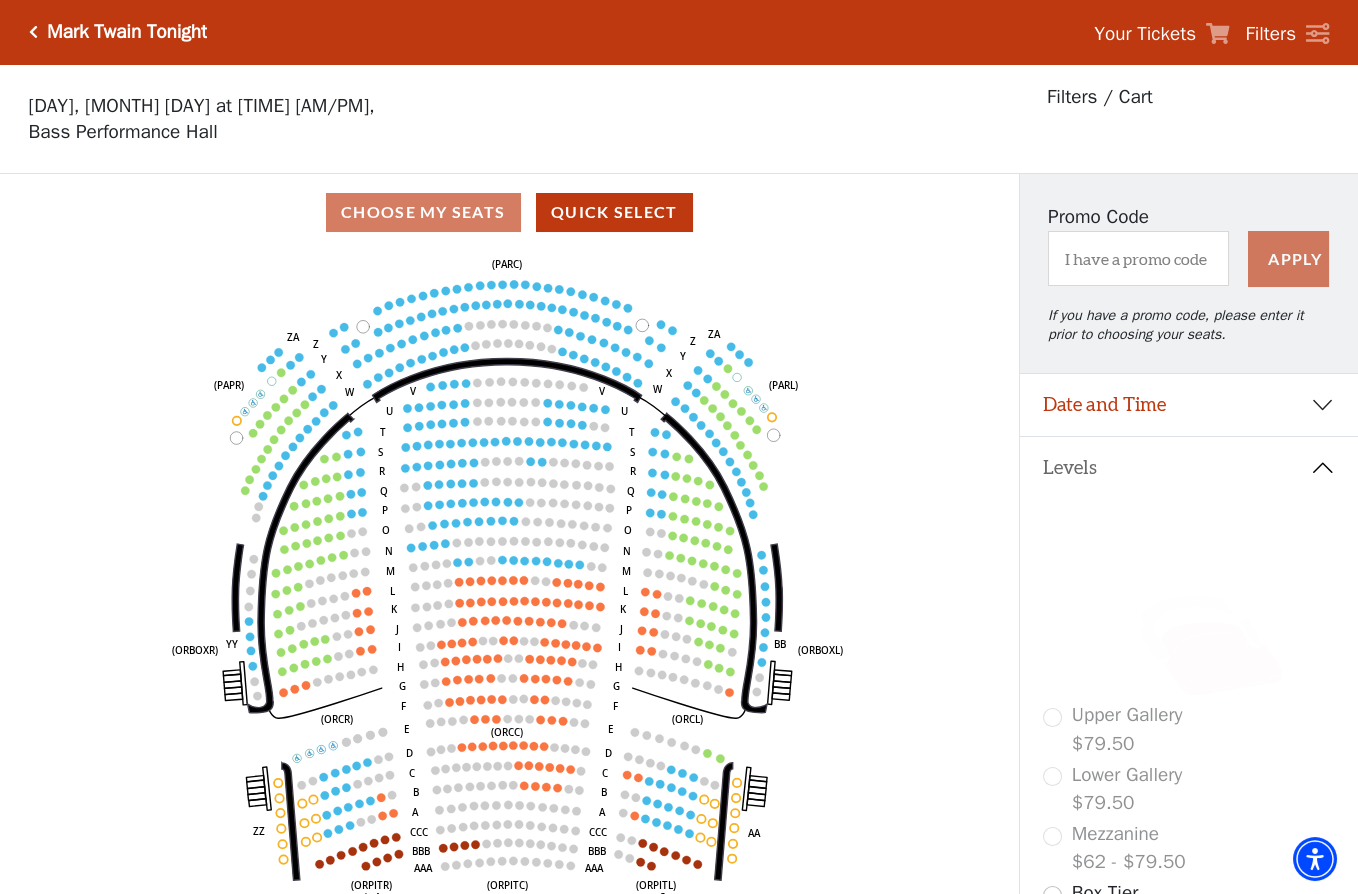 scroll, scrollTop: 0, scrollLeft: 0, axis: both 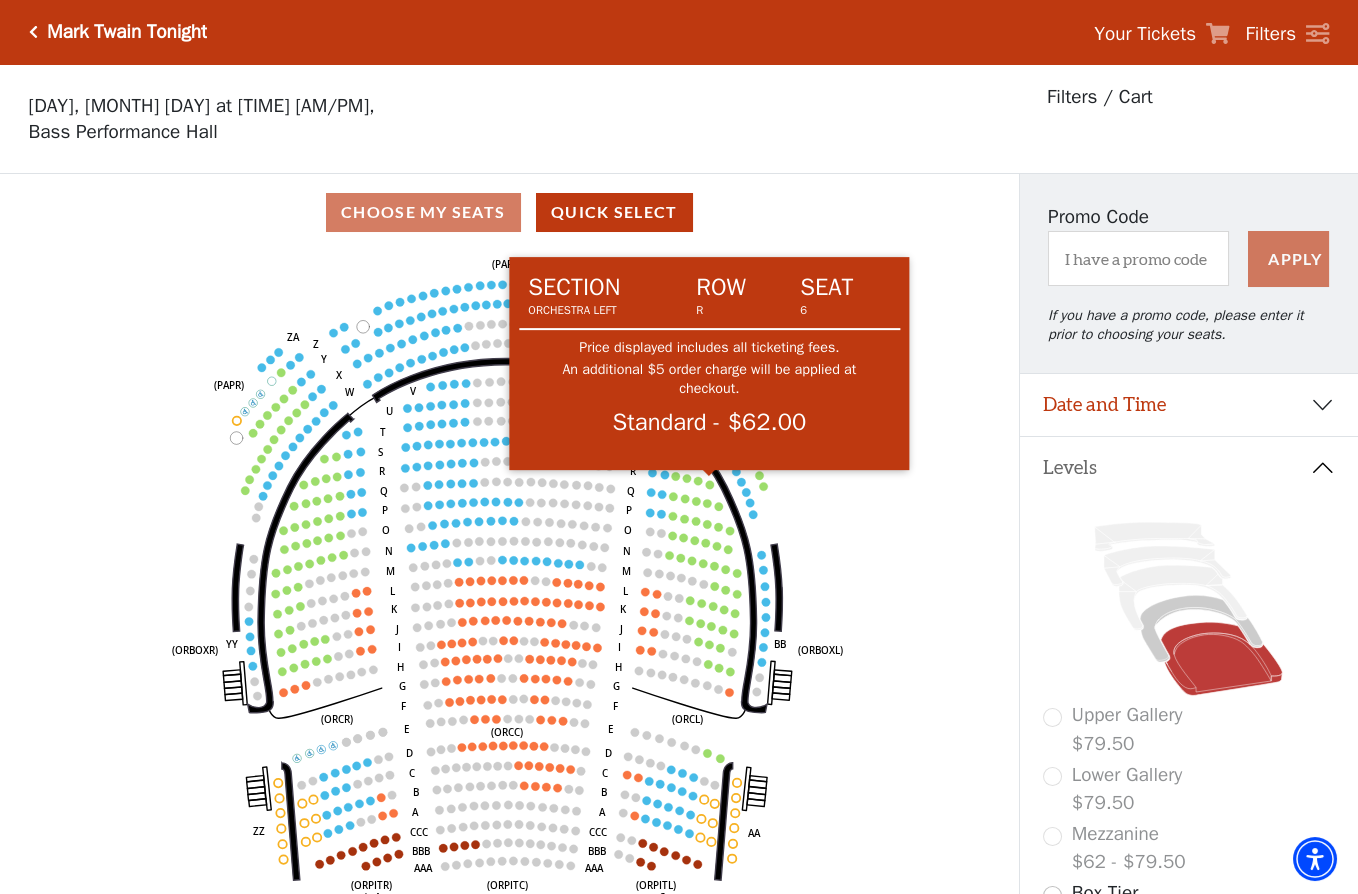 click 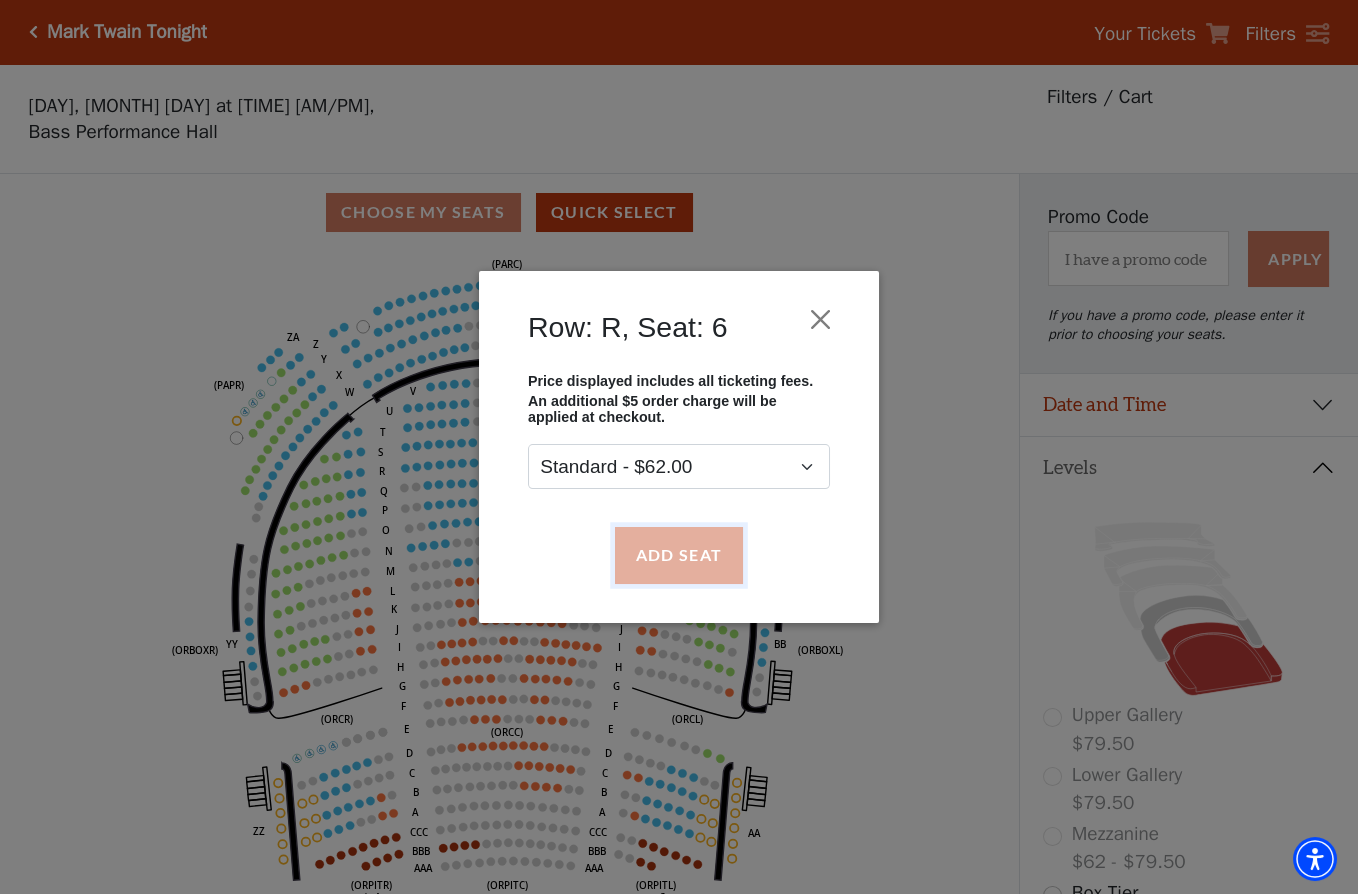click on "Add Seat" at bounding box center (679, 555) 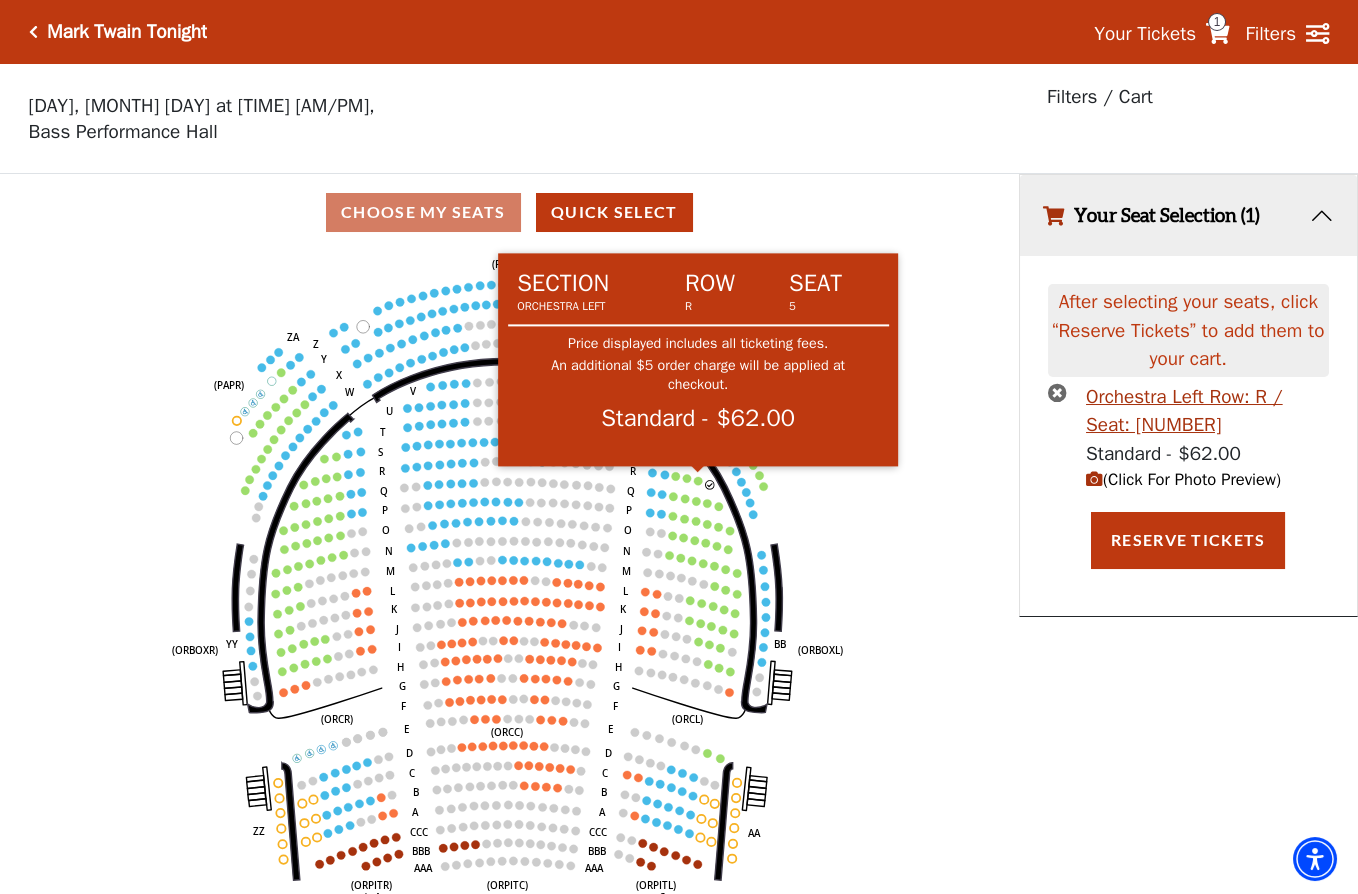 click 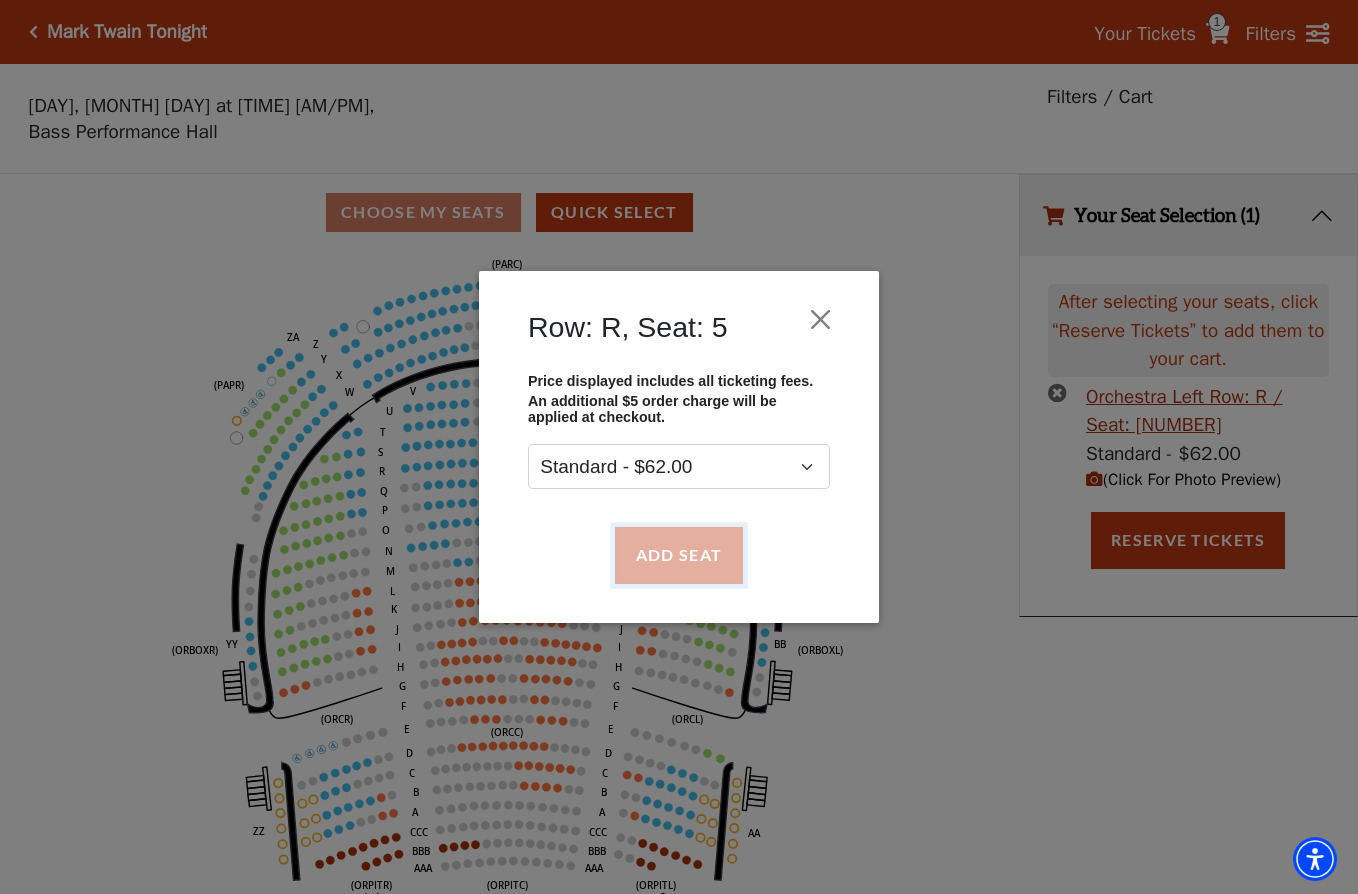click on "Add Seat" at bounding box center [679, 555] 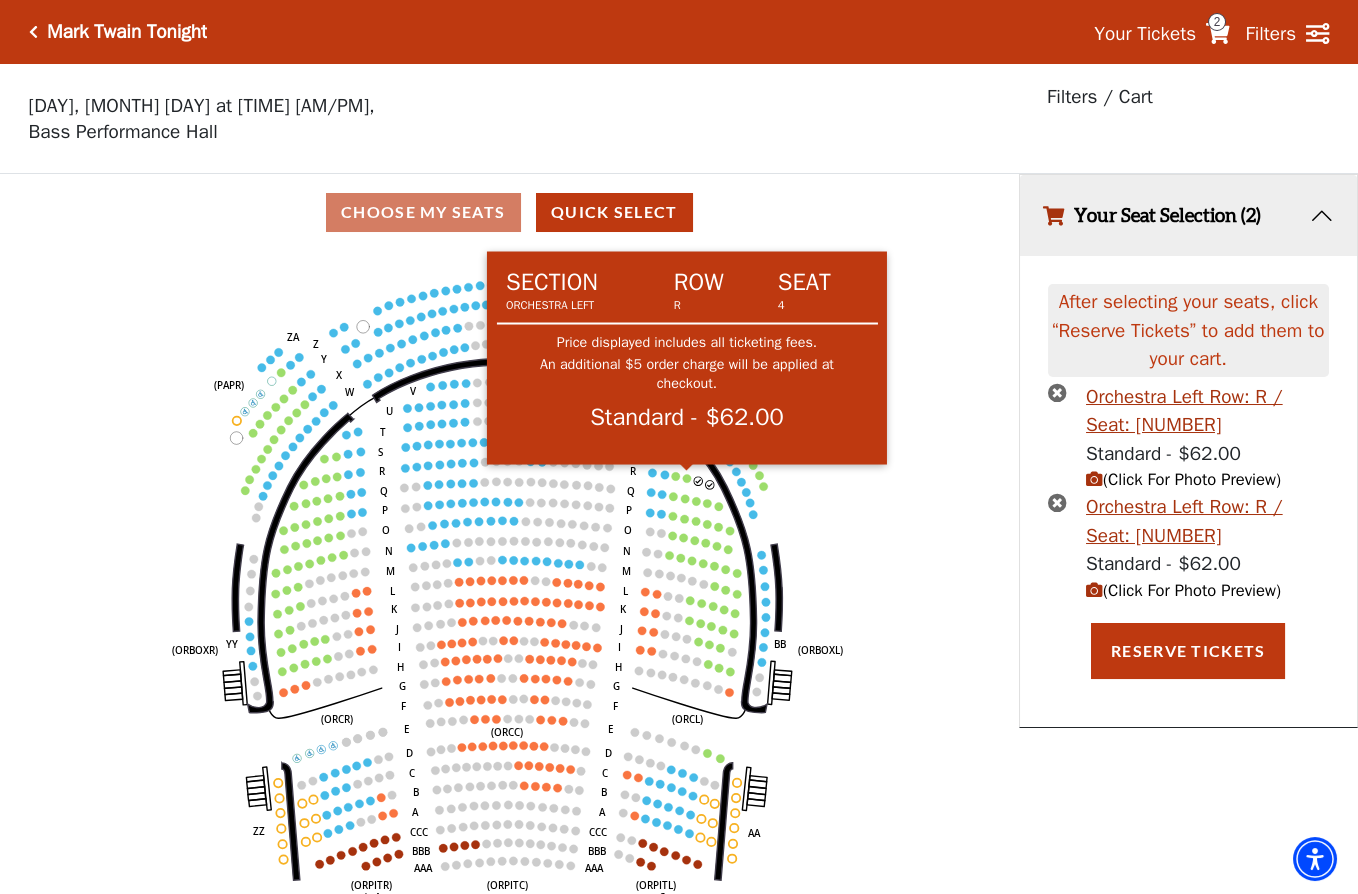 click 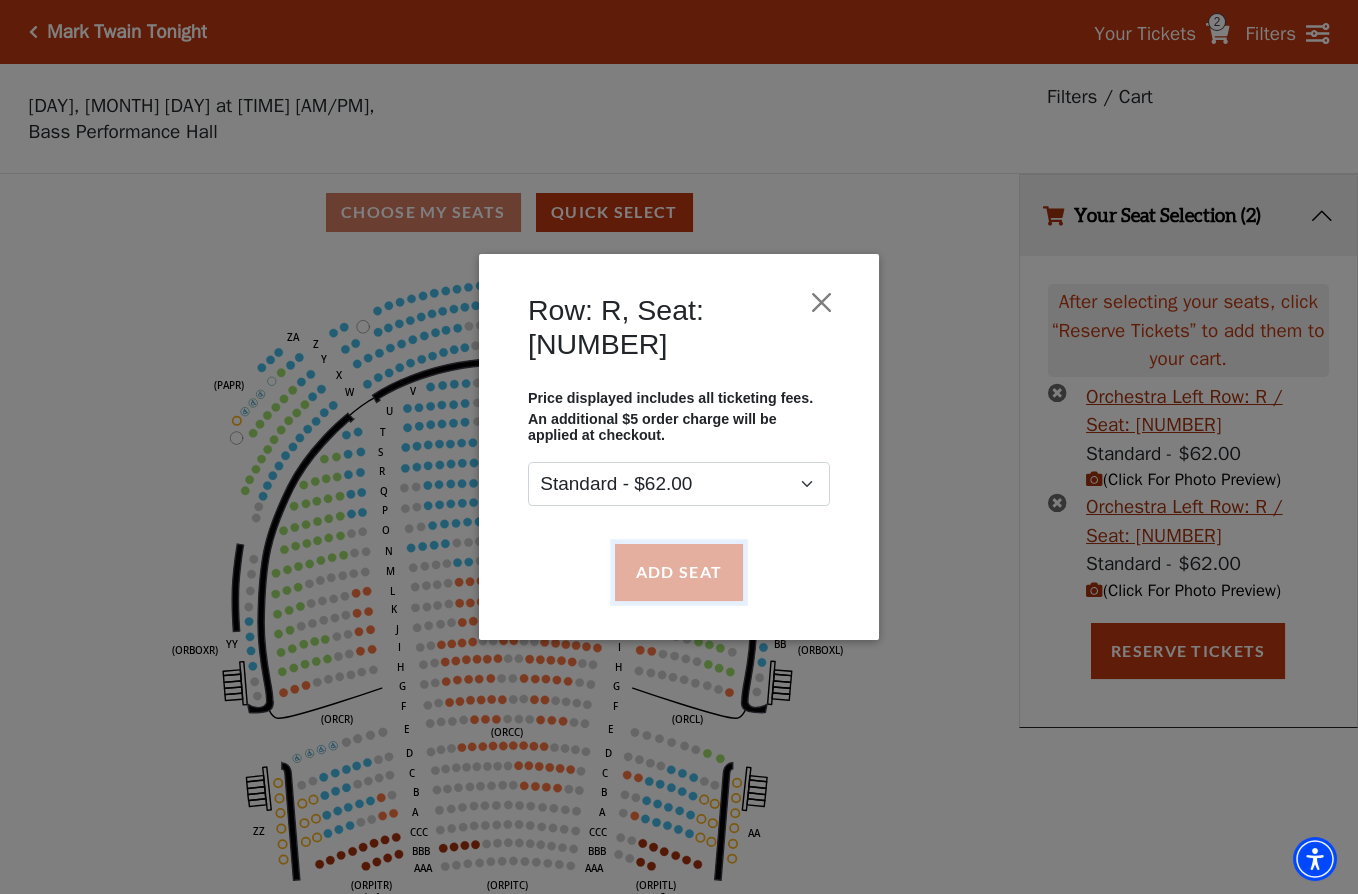 click on "Add Seat" at bounding box center [679, 572] 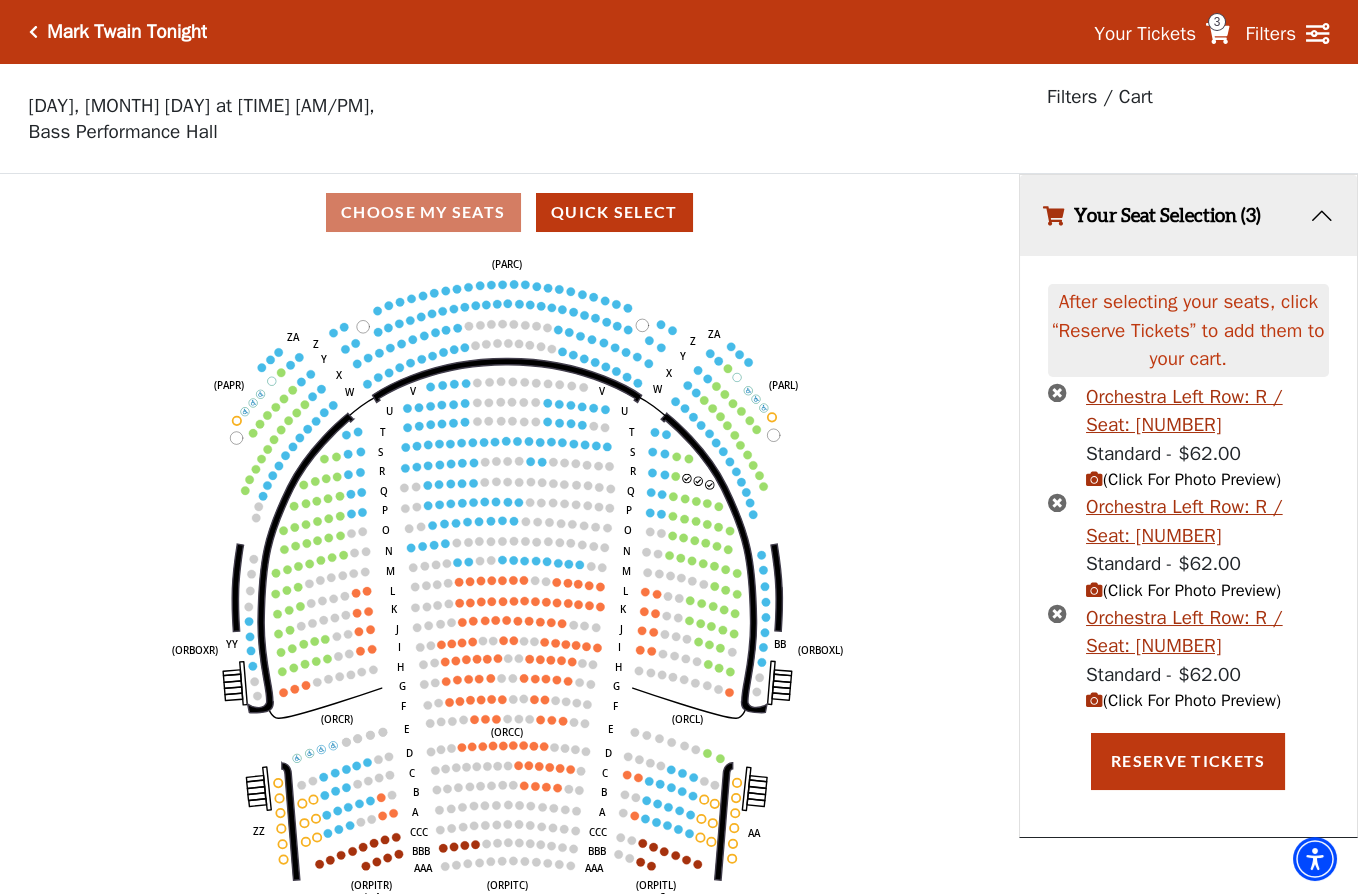 click 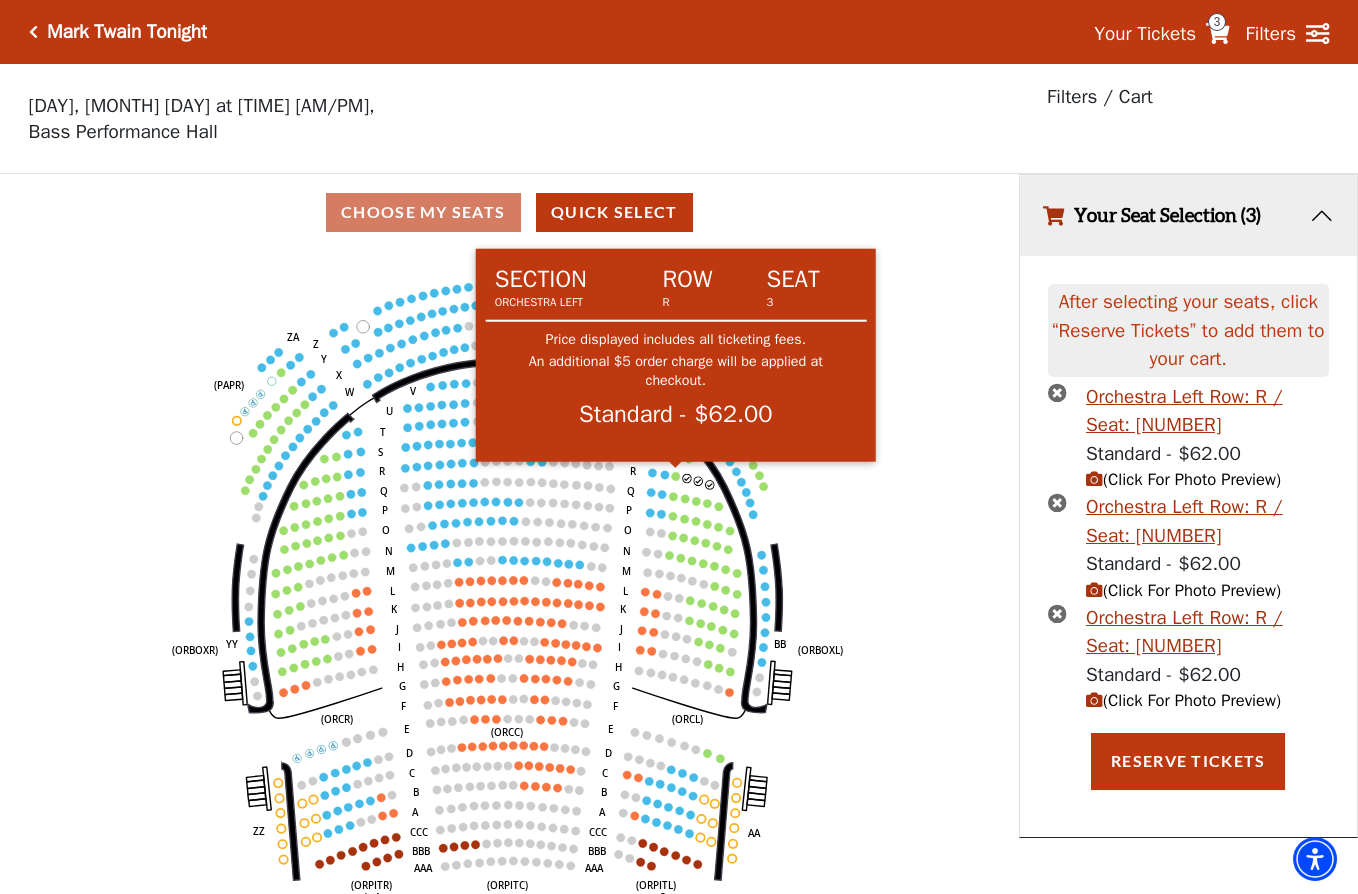 click 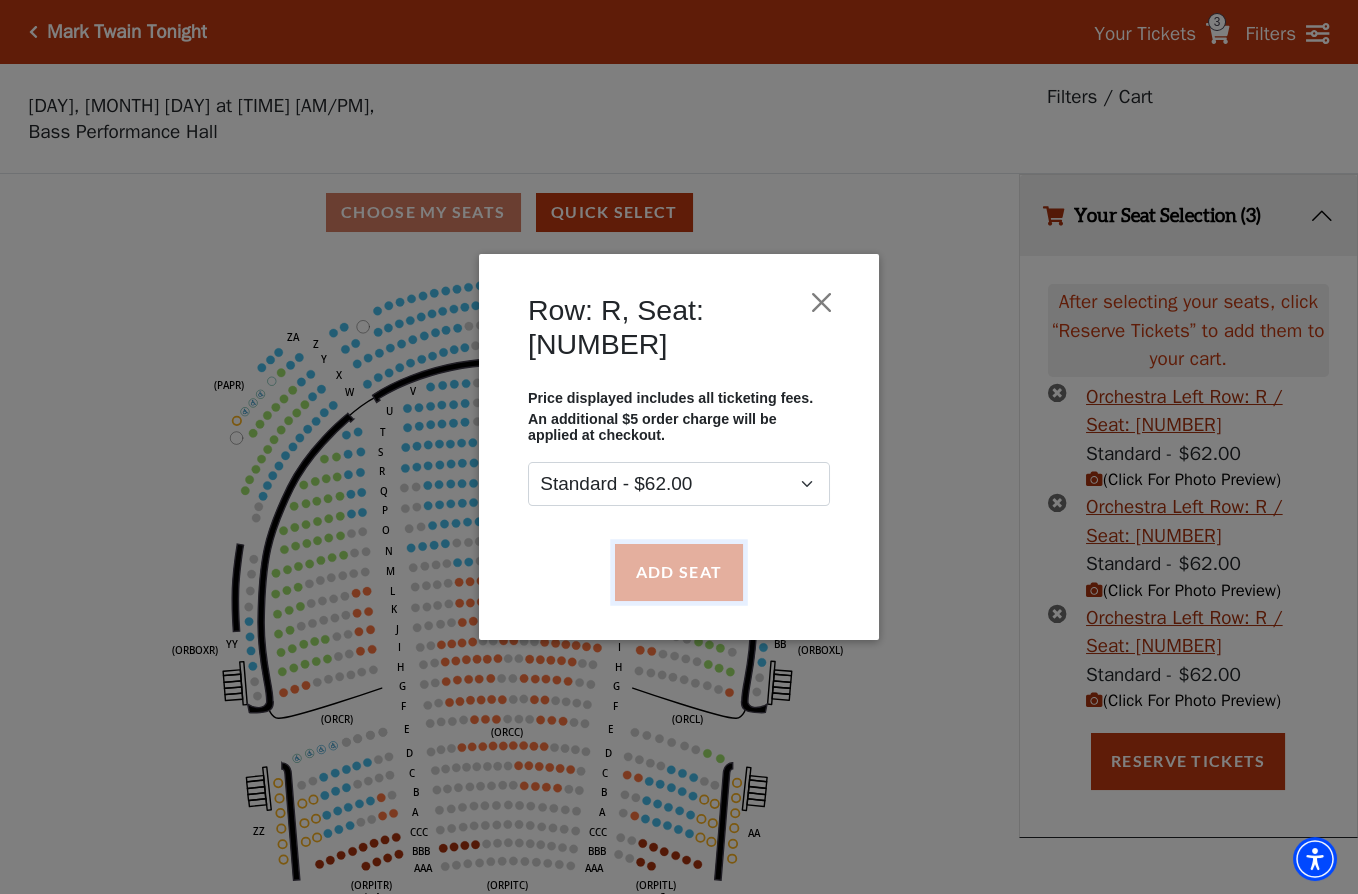 click on "Add Seat" at bounding box center (679, 572) 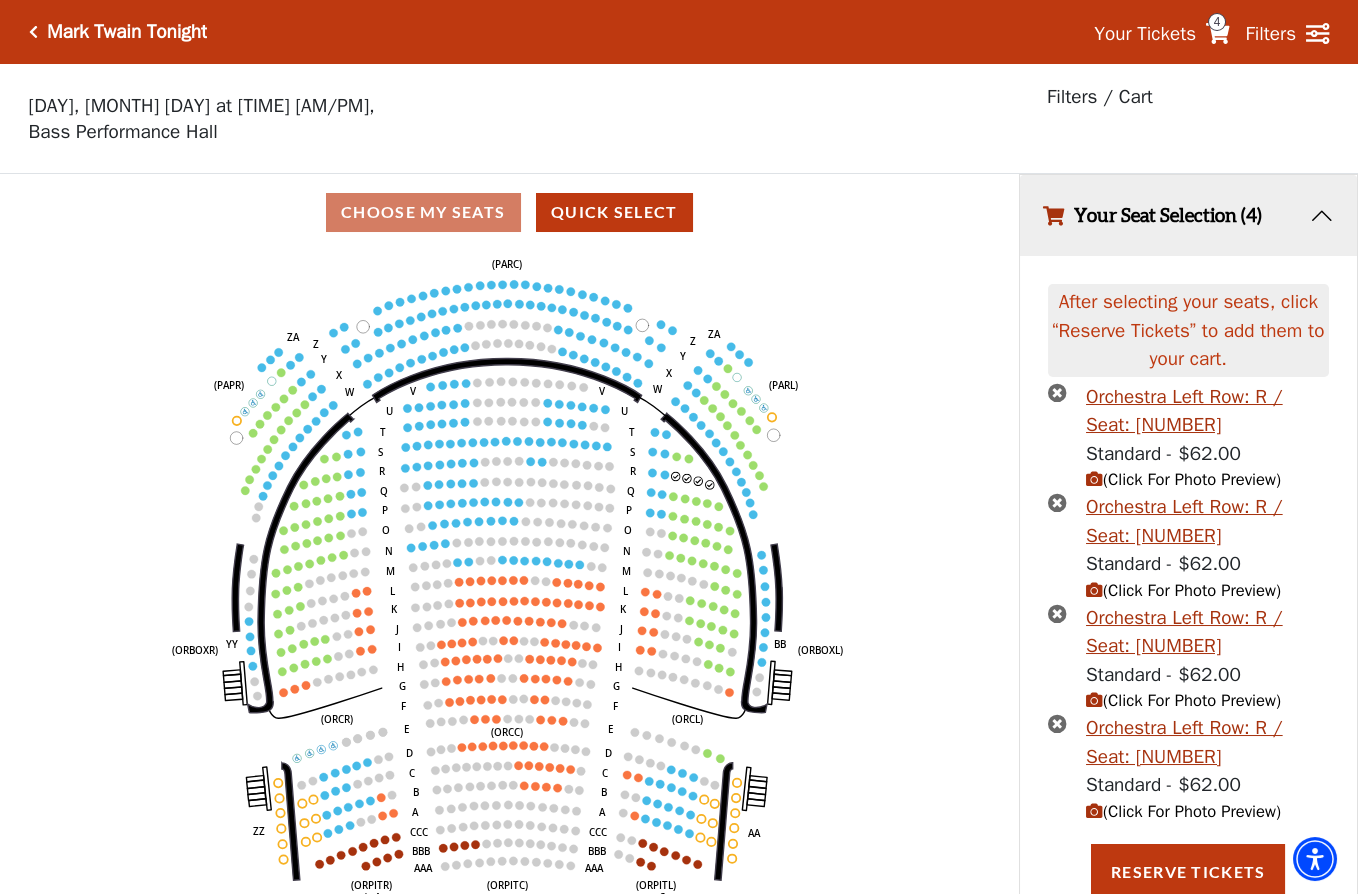 scroll, scrollTop: 3, scrollLeft: 0, axis: vertical 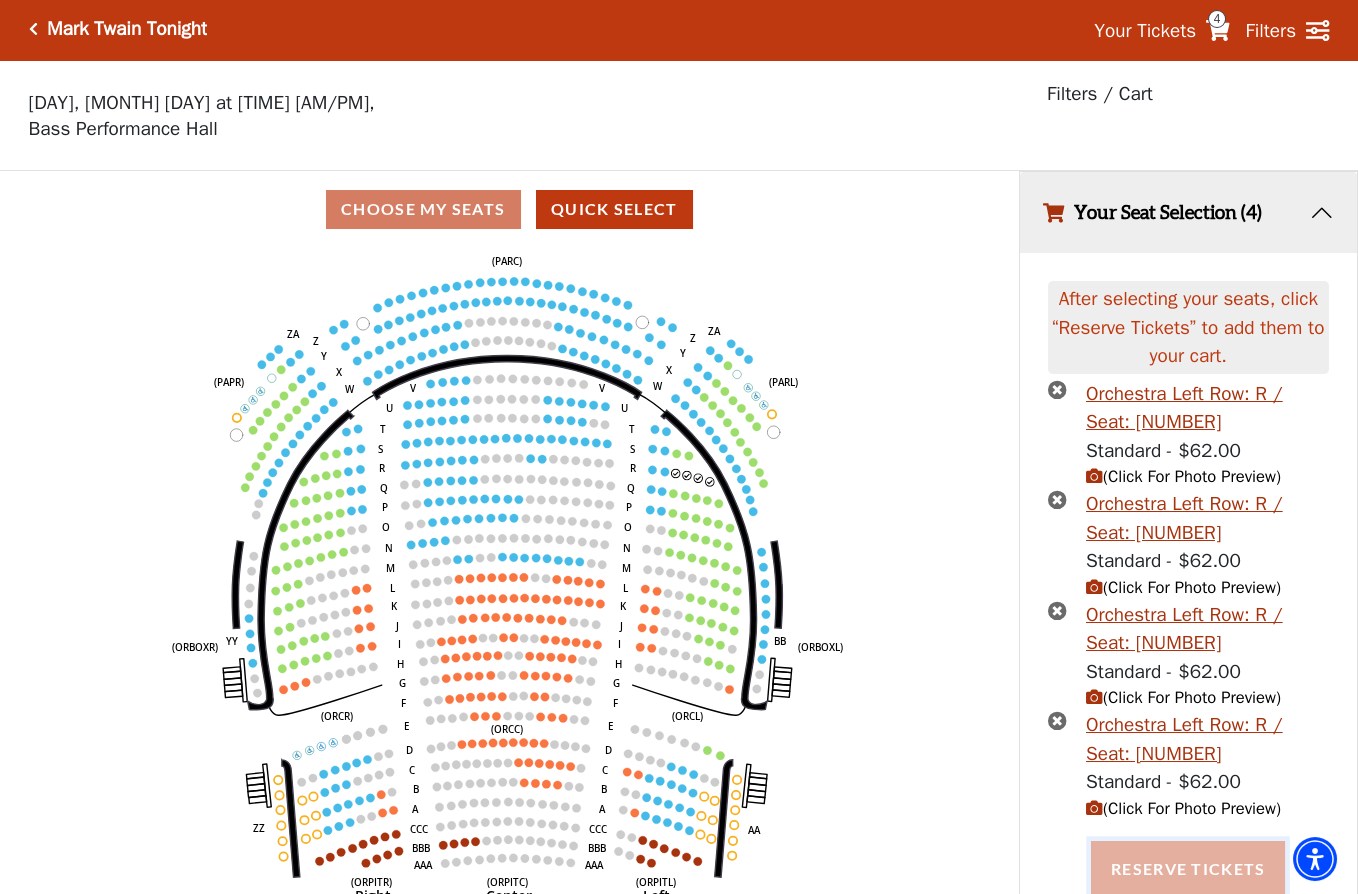 click on "Reserve Tickets" at bounding box center (1188, 869) 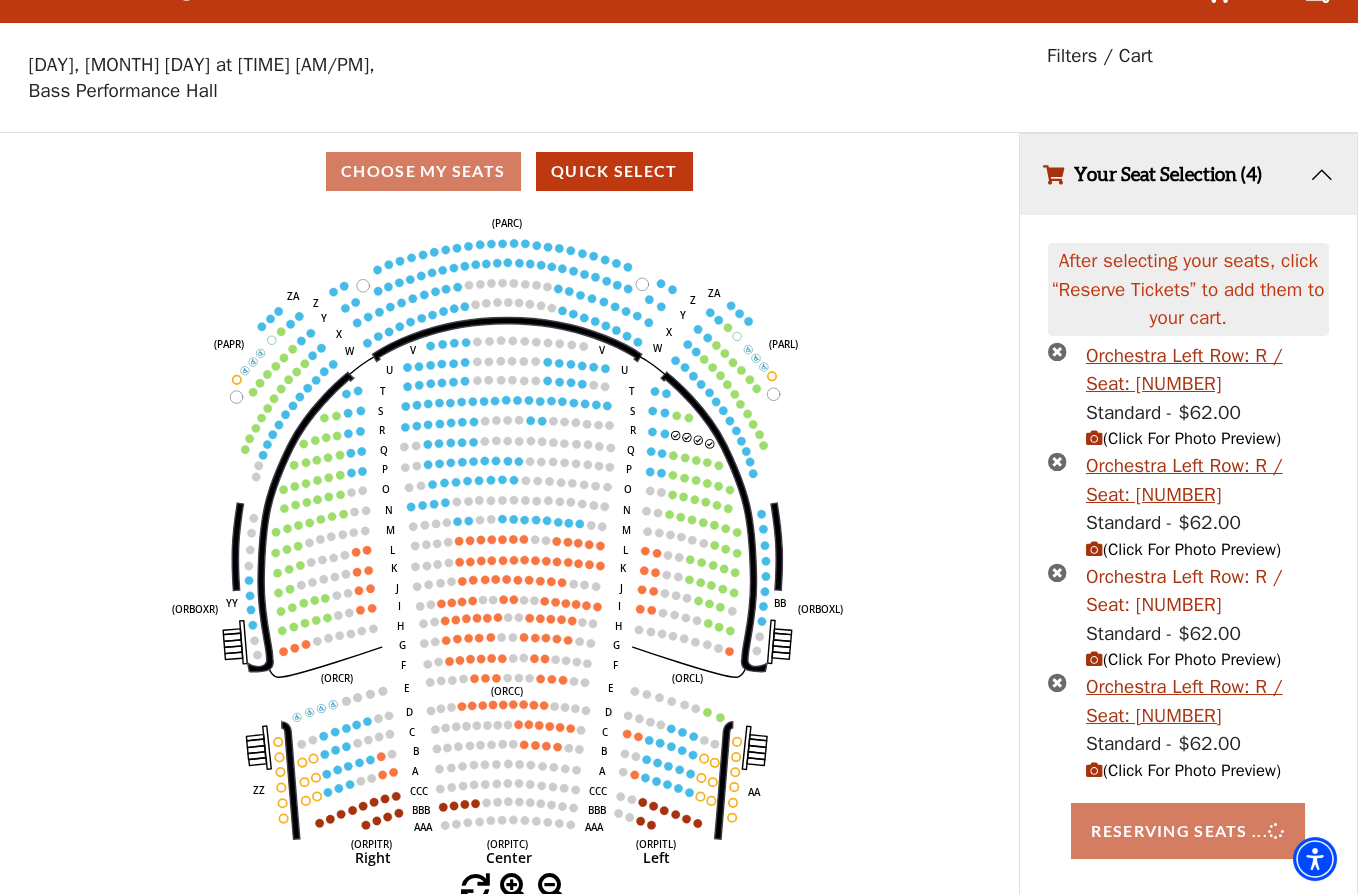 scroll, scrollTop: 52, scrollLeft: 0, axis: vertical 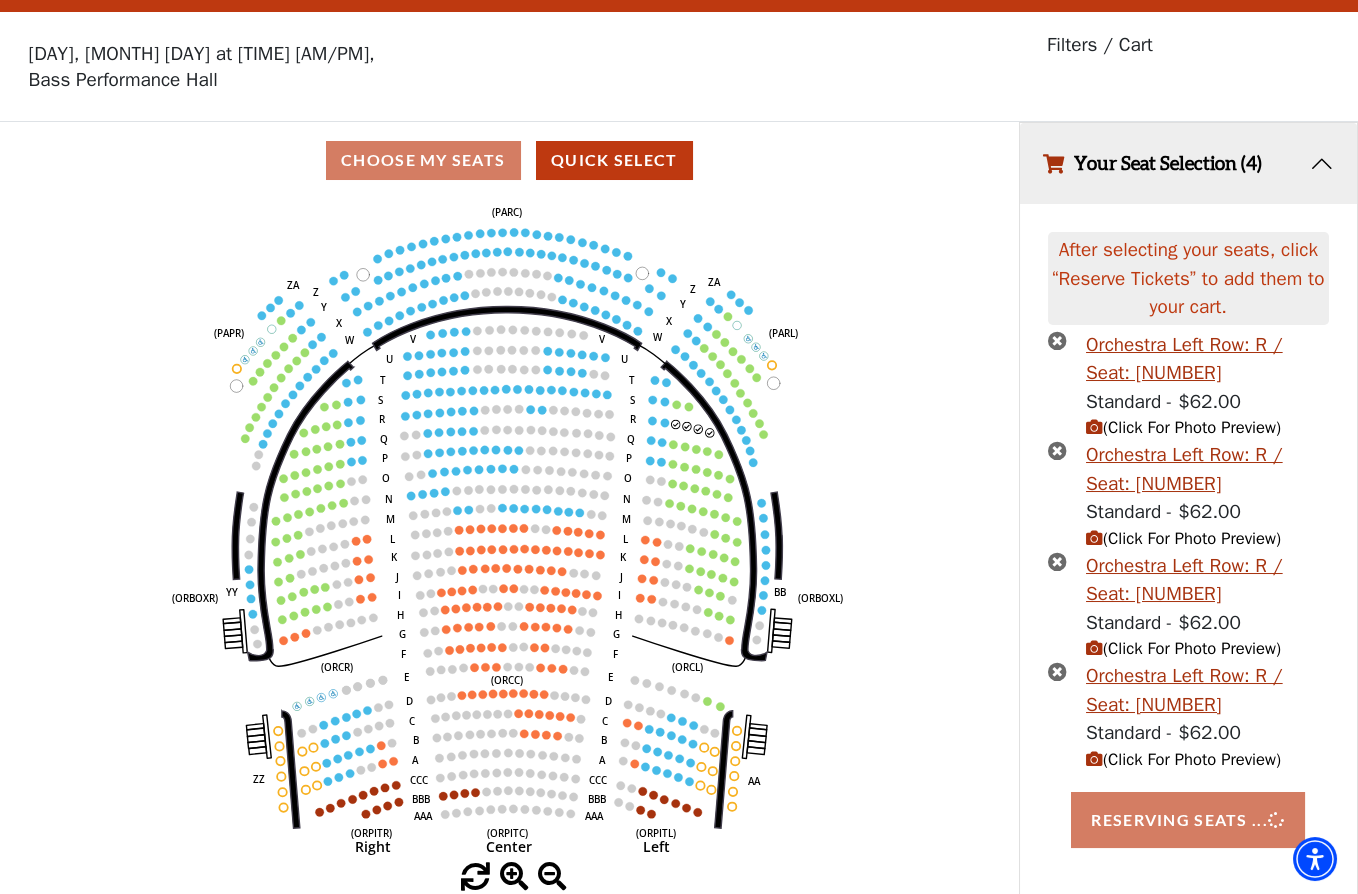 click on "Left   (ORPITL)   Right   (ORPITR)   Center   (ORPITC)   ZZ   AA   YY   BB   ZA   ZA   (ORCL)   (ORCR)   (ORCC)   (ORBOXL)   (ORBOXR)   (PARL)   (PAPR)   (PARC)   Z   Y   X   W   Z   Y   X   W   V   U   T   S   R   Q   P   O   N   M   L   K   J   I   H   G   F   E   D   C   B   A   CCC   BBB   AAA   V   U   T   S   R   Q   P   O   N   M   L   K   J   I   H   G   F   E   D   C   B   A   CCC   BBB   AAA" 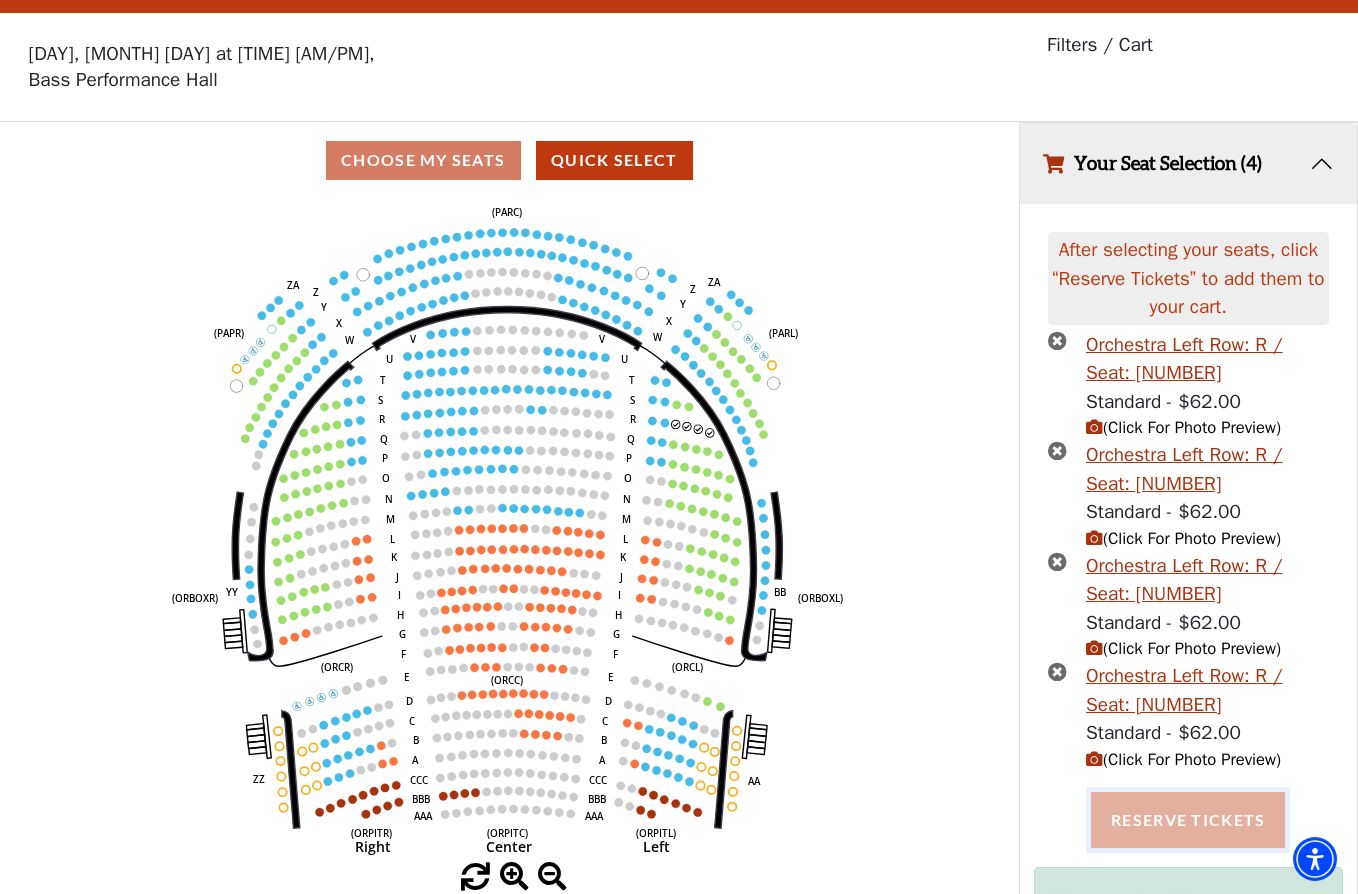 click on "Reserve Tickets" at bounding box center [1188, 820] 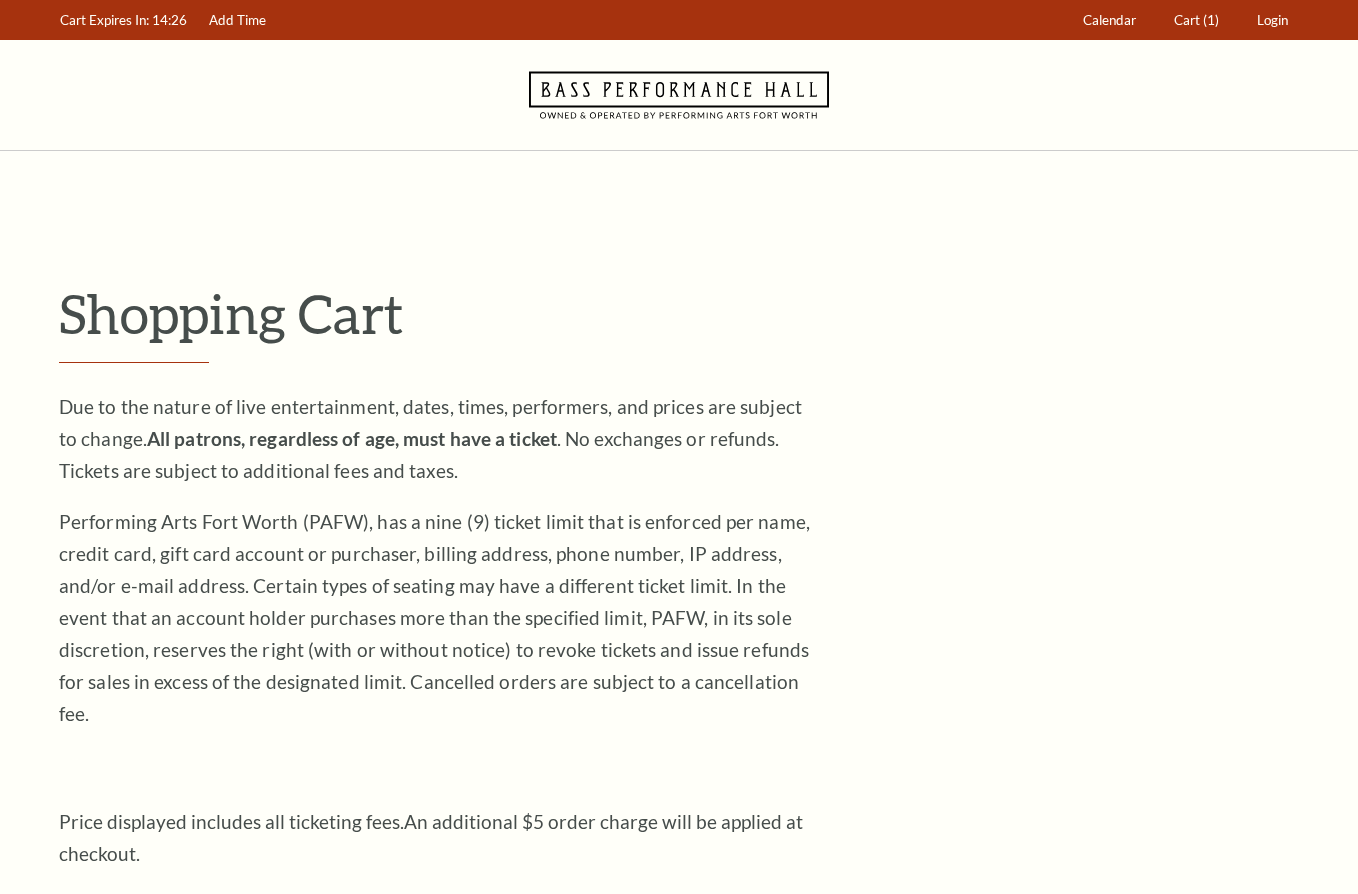 scroll, scrollTop: 0, scrollLeft: 0, axis: both 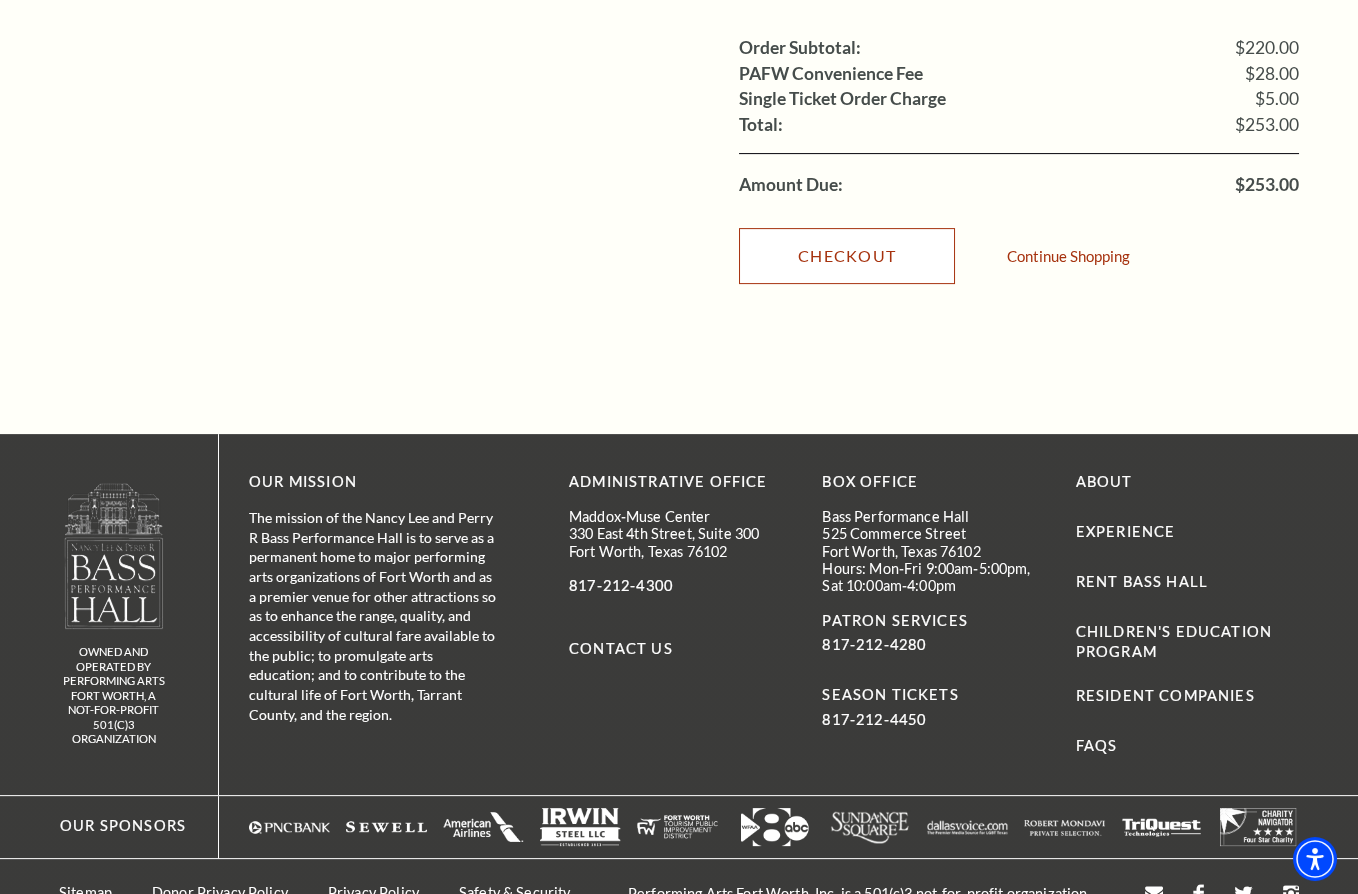 click on "Checkout" at bounding box center (847, 256) 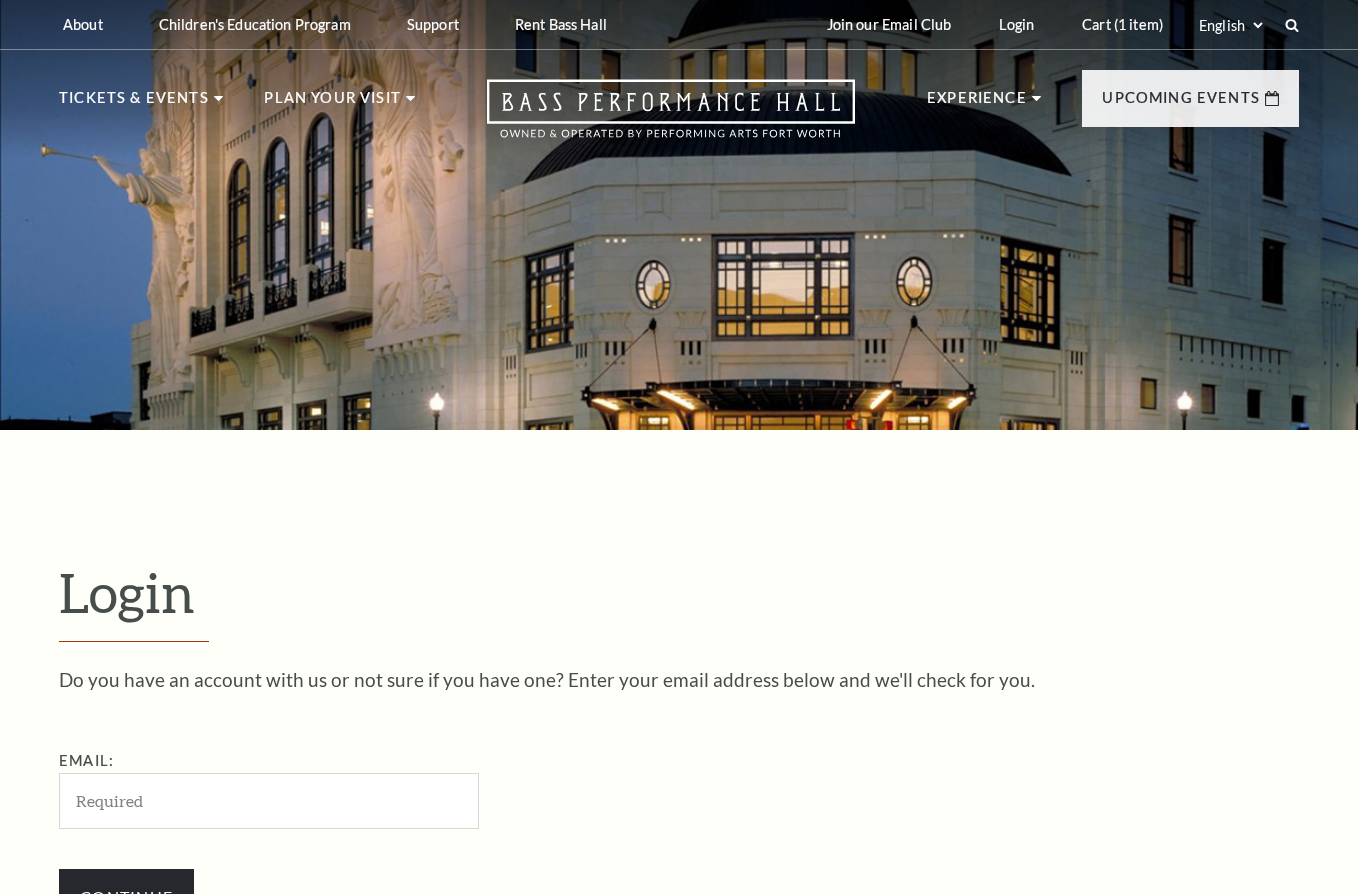 scroll, scrollTop: 559, scrollLeft: 0, axis: vertical 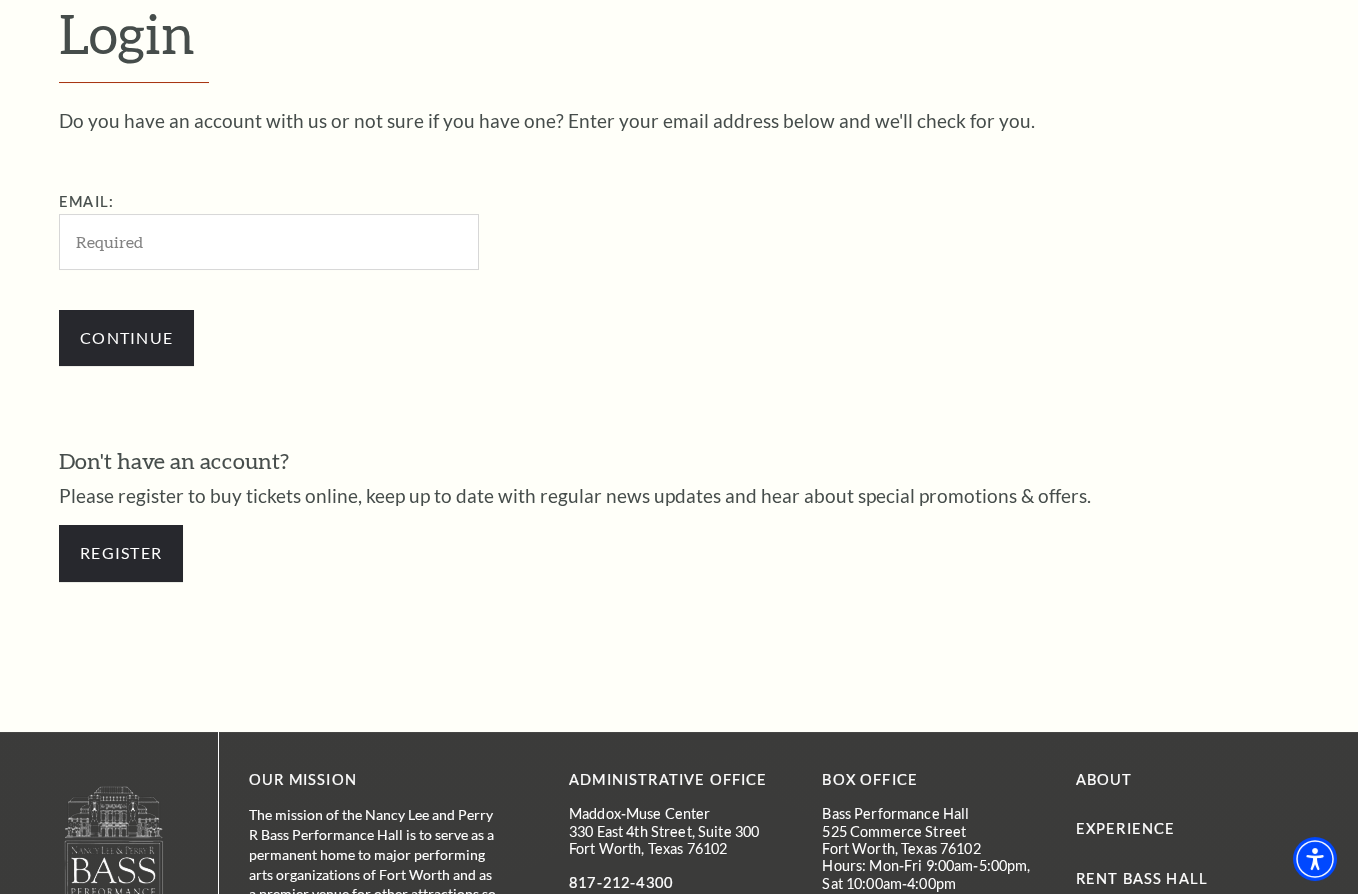 click on "Email:" at bounding box center [269, 241] 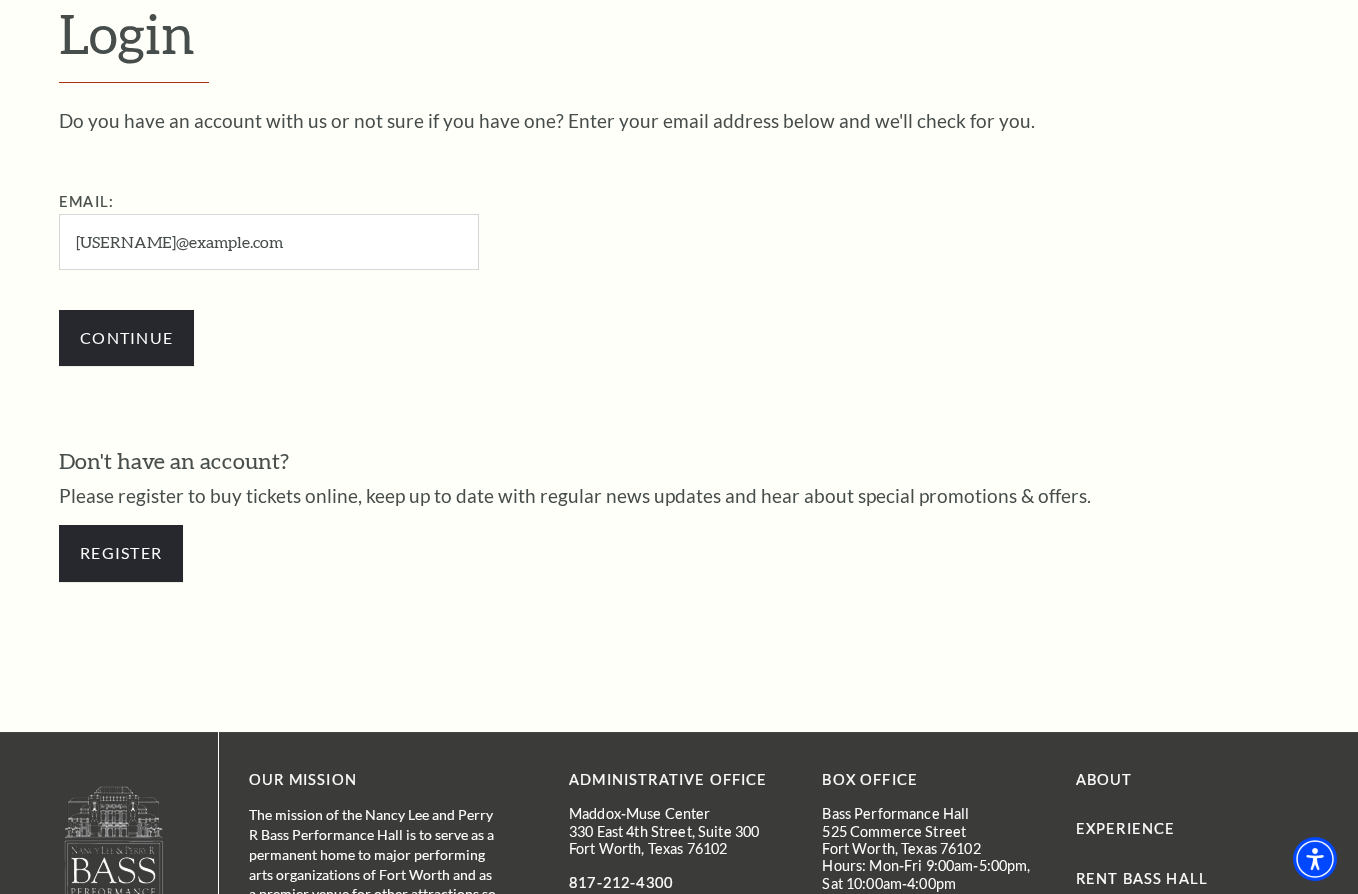click on "sv2121200008hitu.edu@gmail.com" at bounding box center (269, 241) 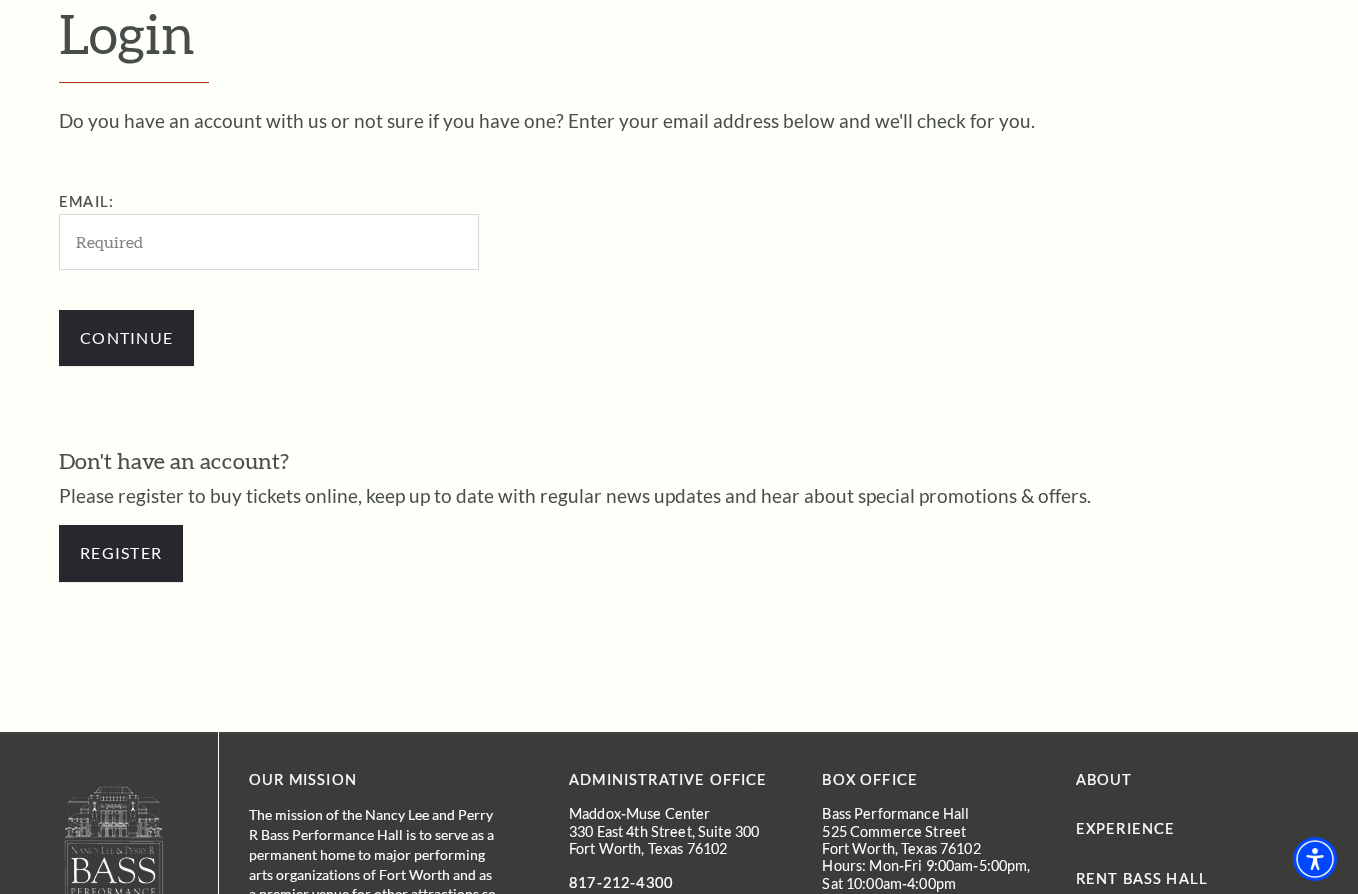 click on "Email:" at bounding box center [269, 241] 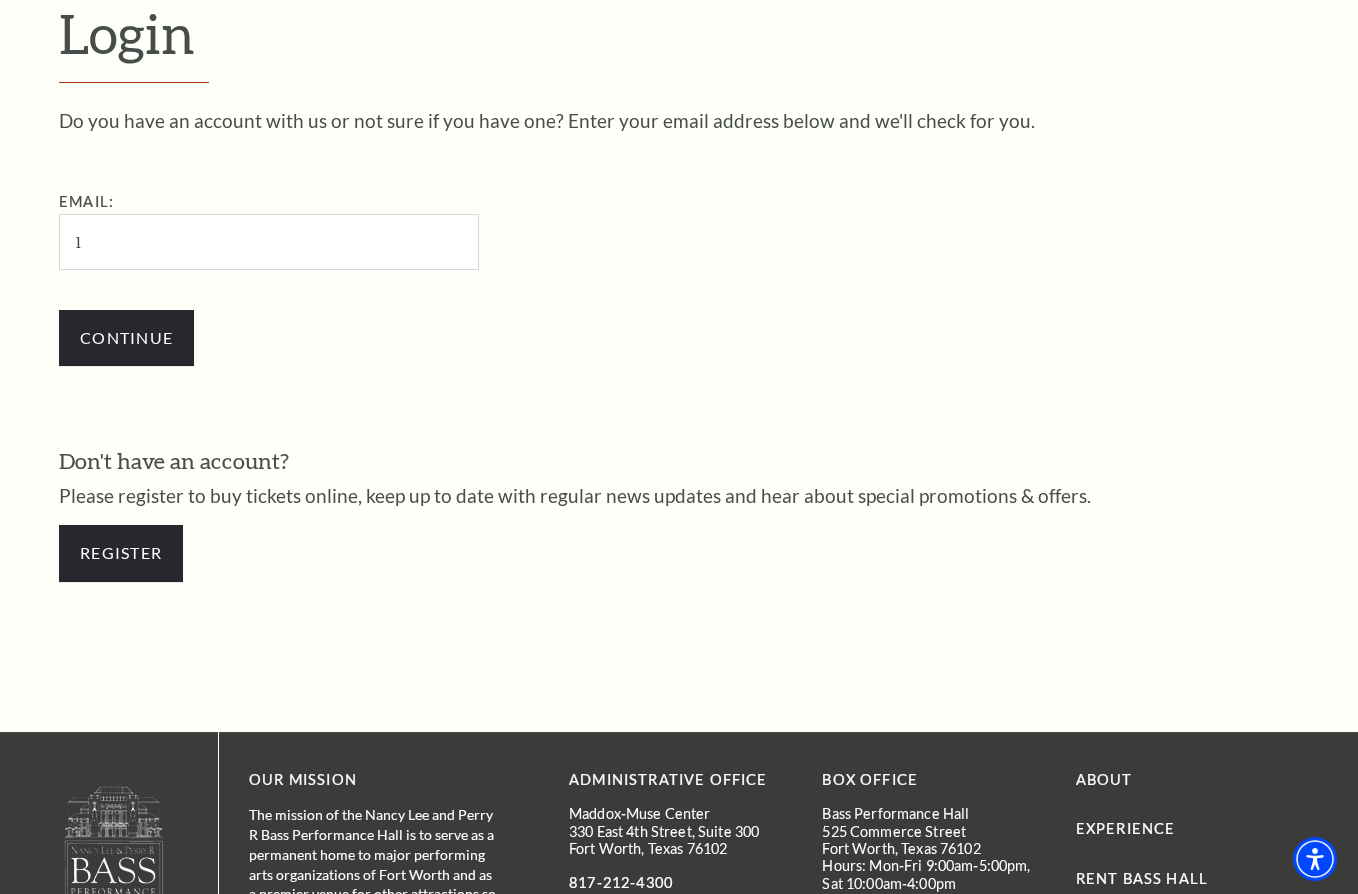 click on "l" at bounding box center [269, 241] 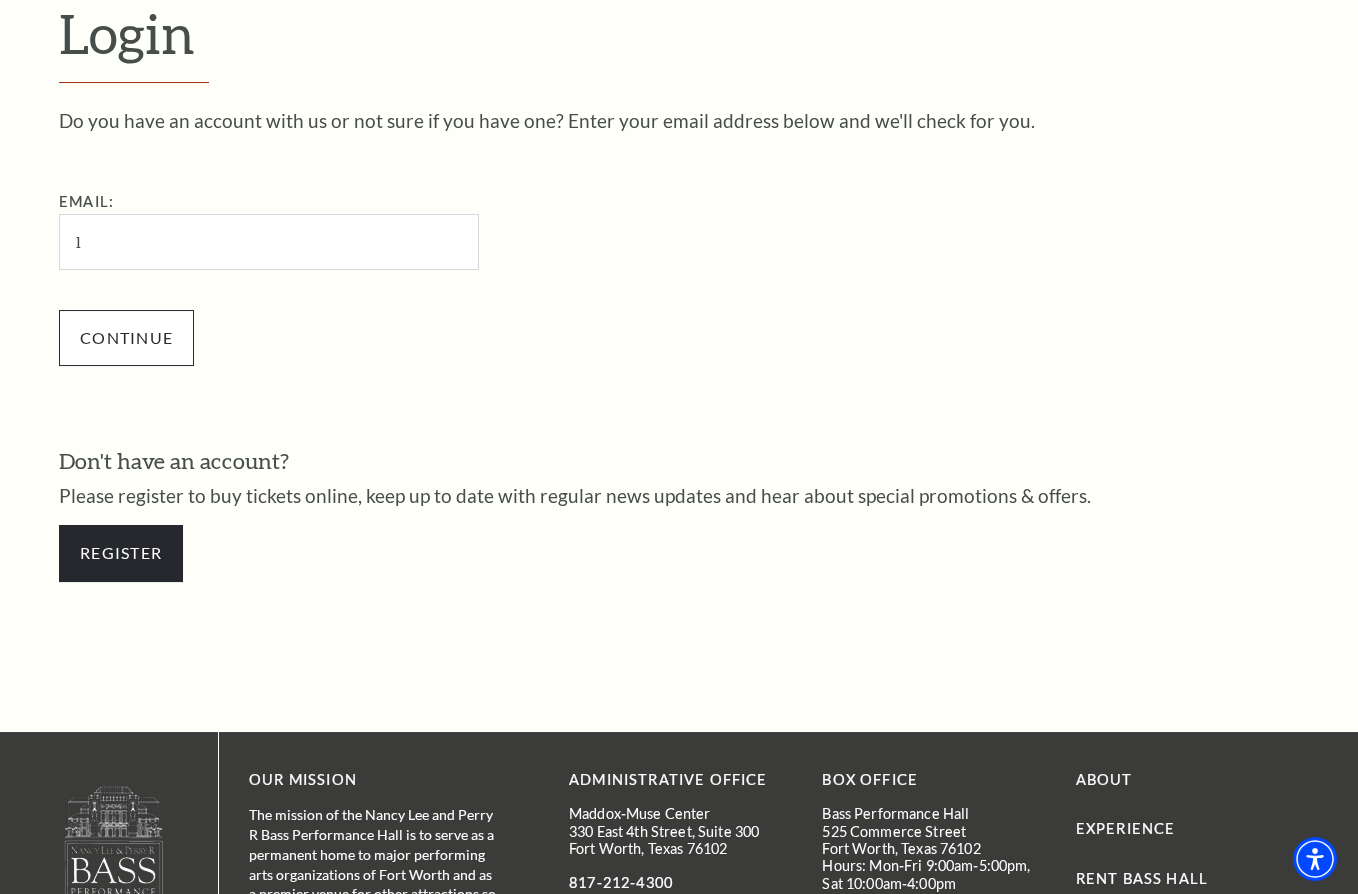 type on "[EMAIL]" 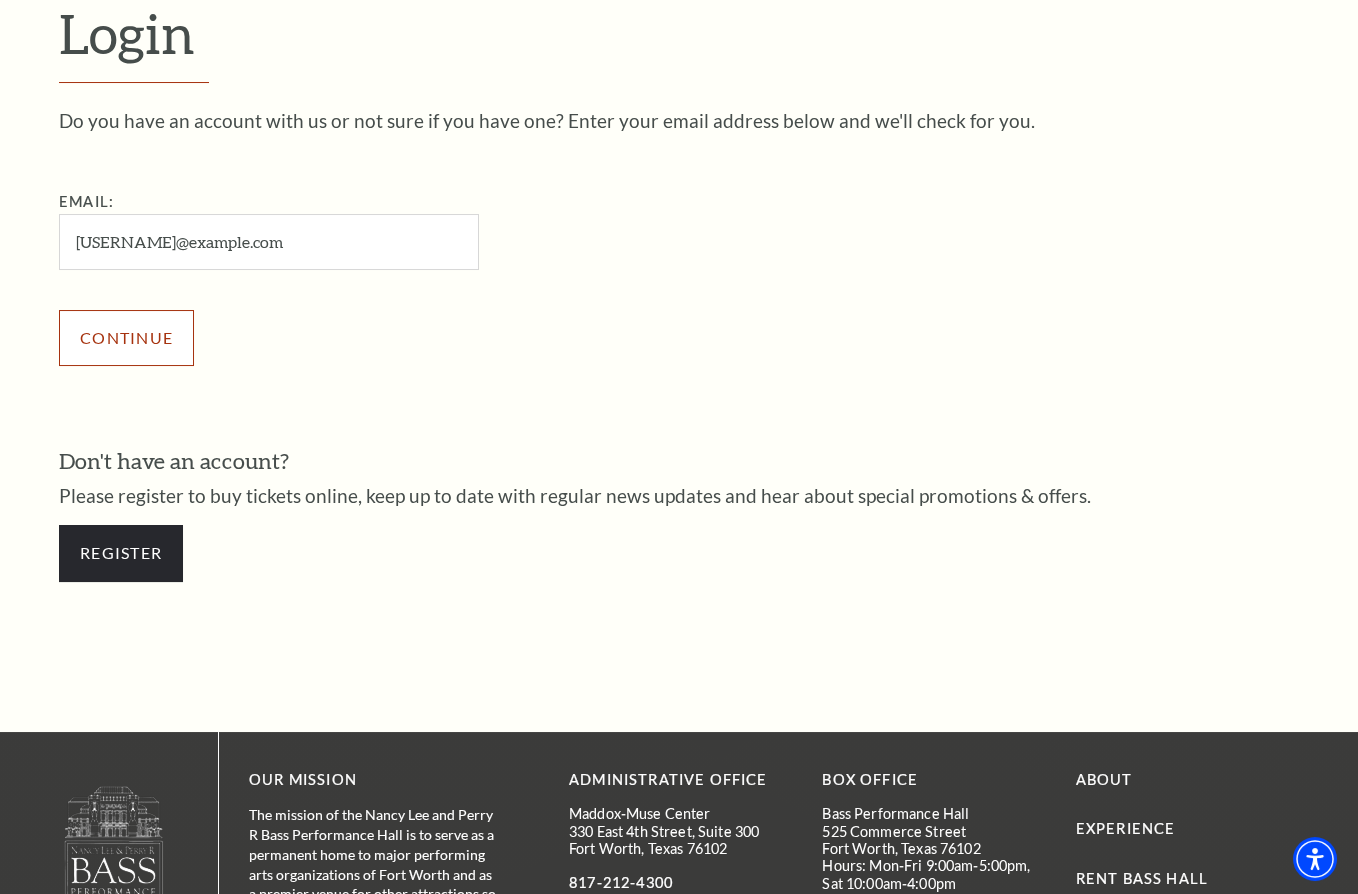 click on "Continue" at bounding box center (126, 338) 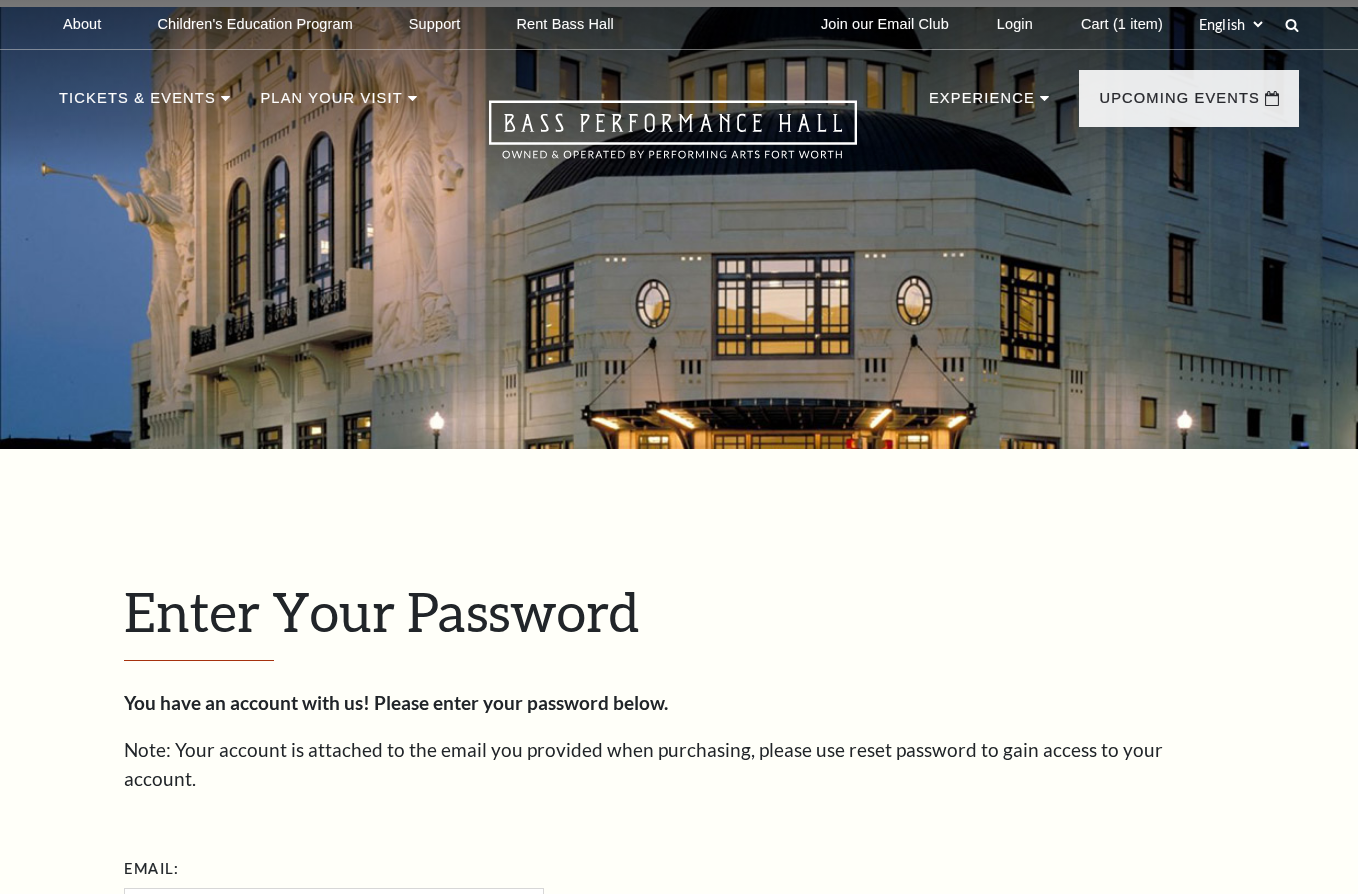 scroll, scrollTop: 548, scrollLeft: 0, axis: vertical 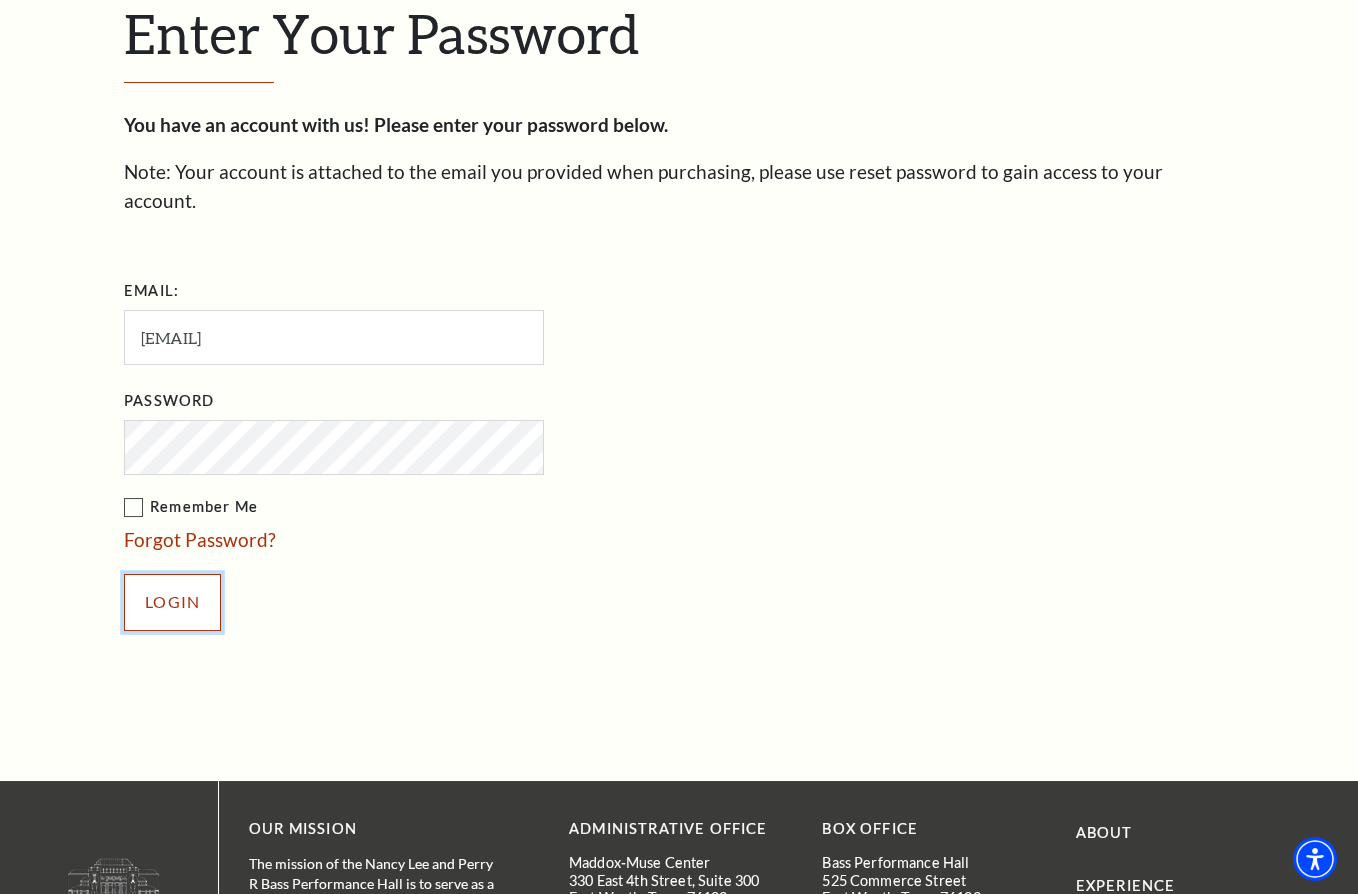 click on "Login" at bounding box center (172, 602) 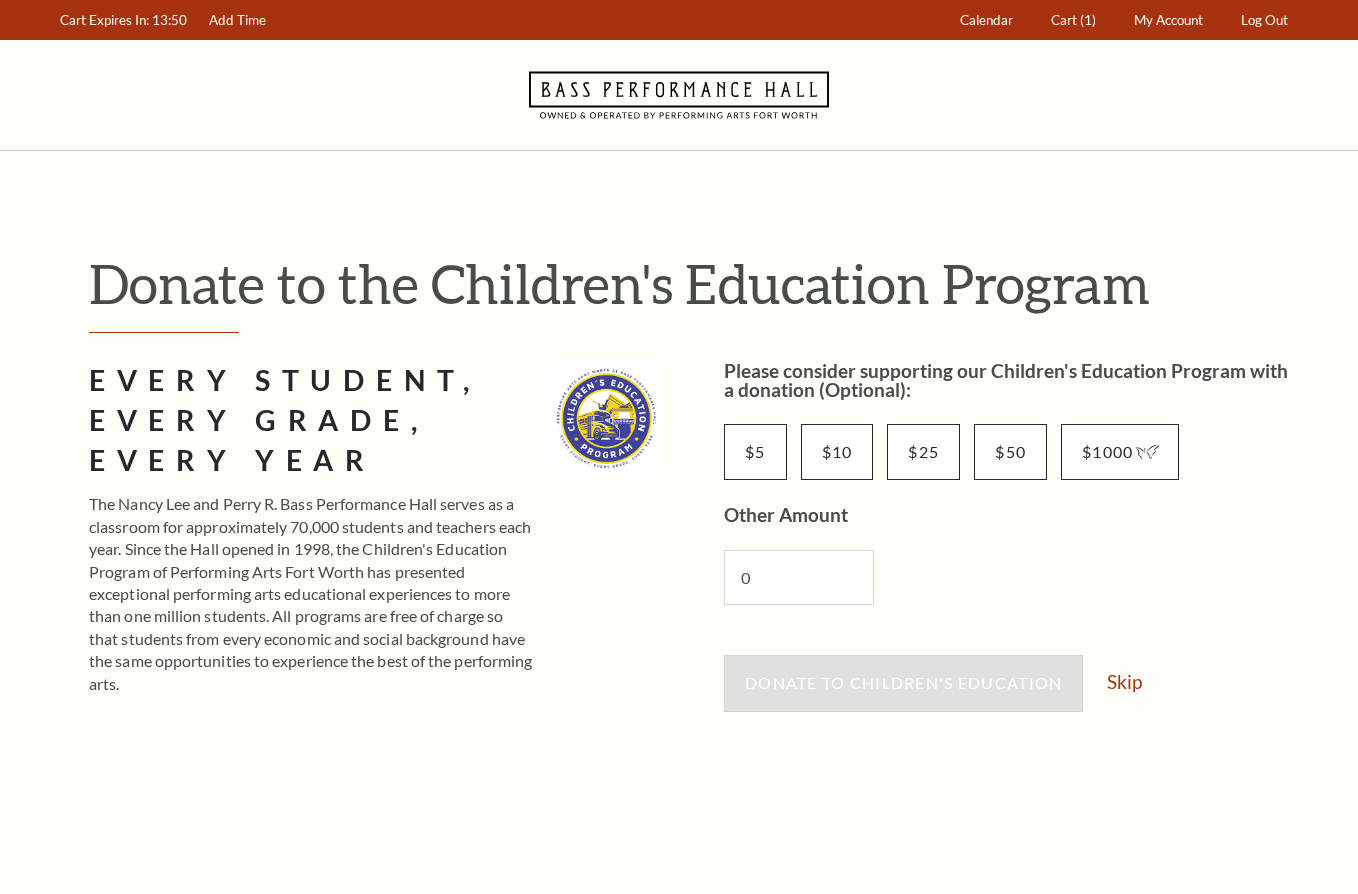 scroll, scrollTop: 0, scrollLeft: 0, axis: both 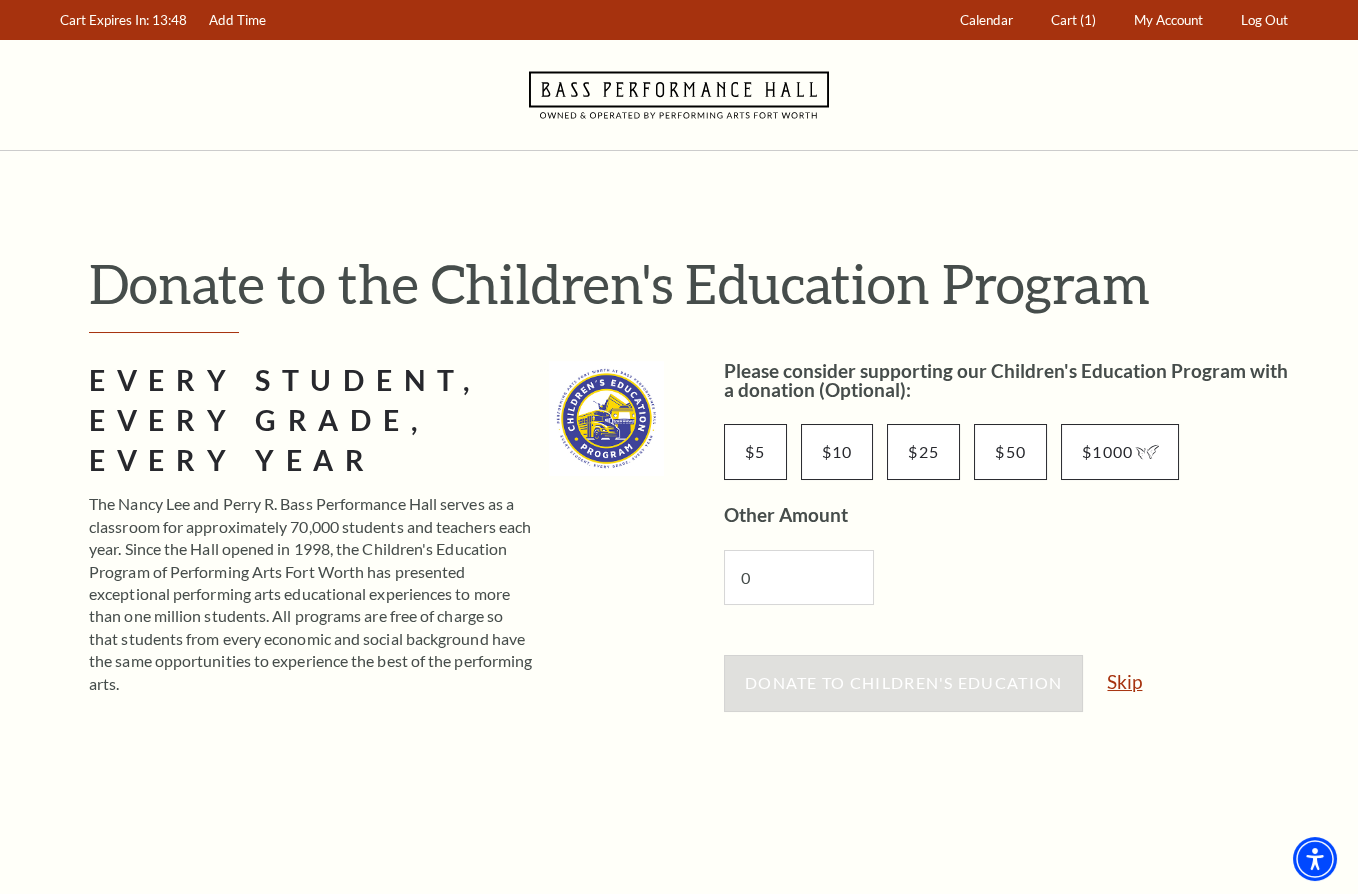 click on "Skip" at bounding box center (1124, 681) 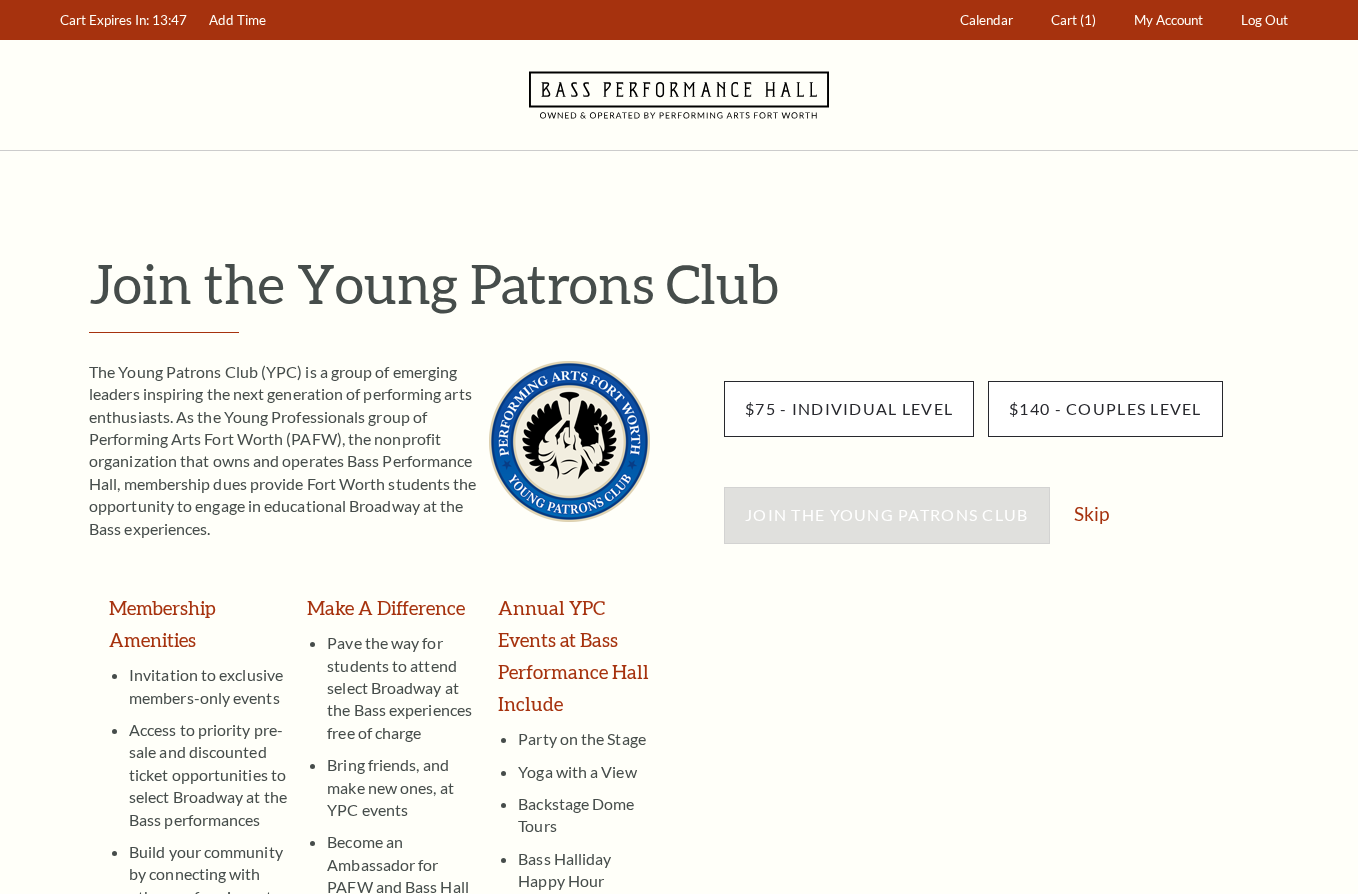 scroll, scrollTop: 0, scrollLeft: 0, axis: both 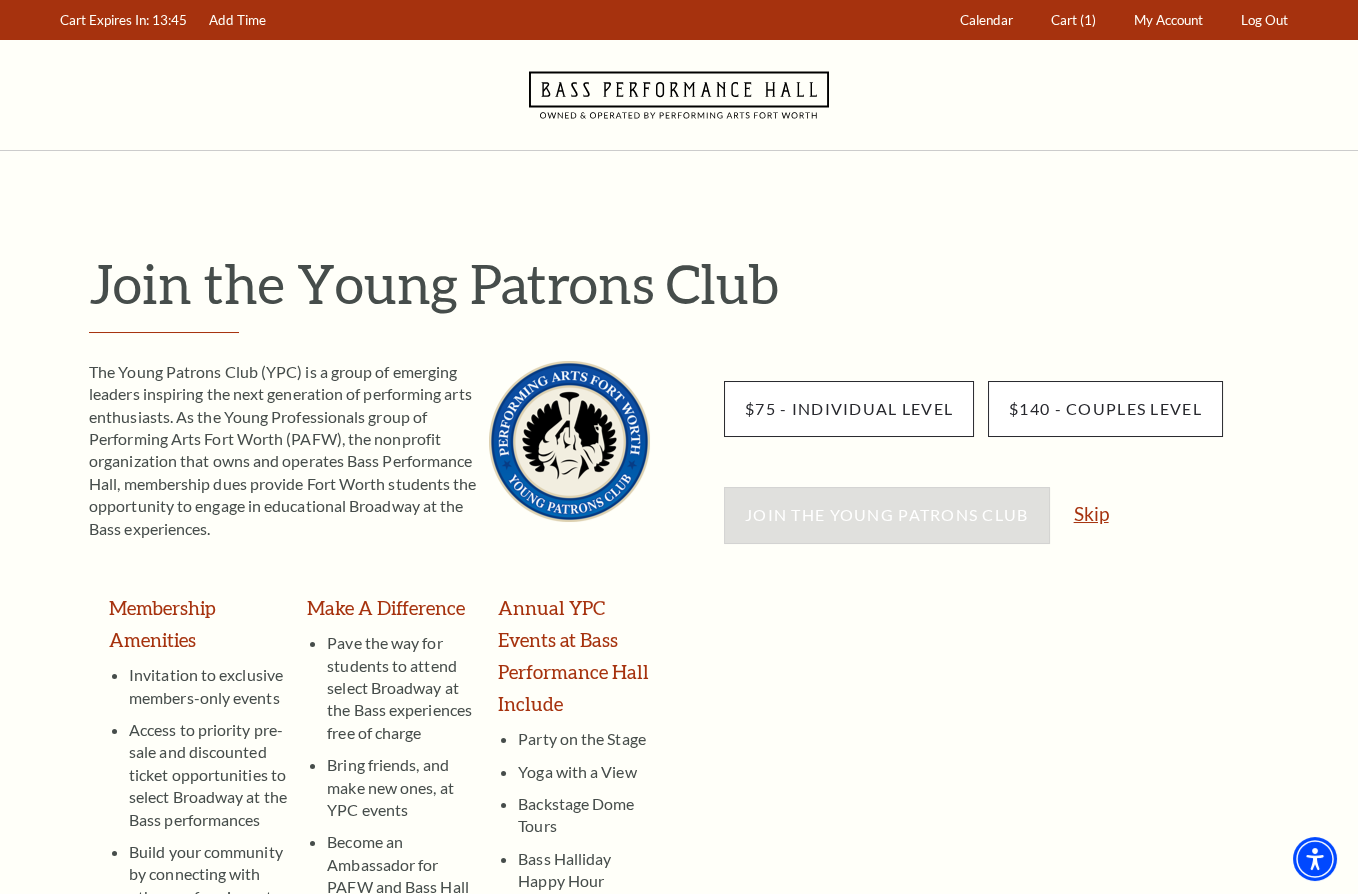 click on "Skip" at bounding box center (1091, 513) 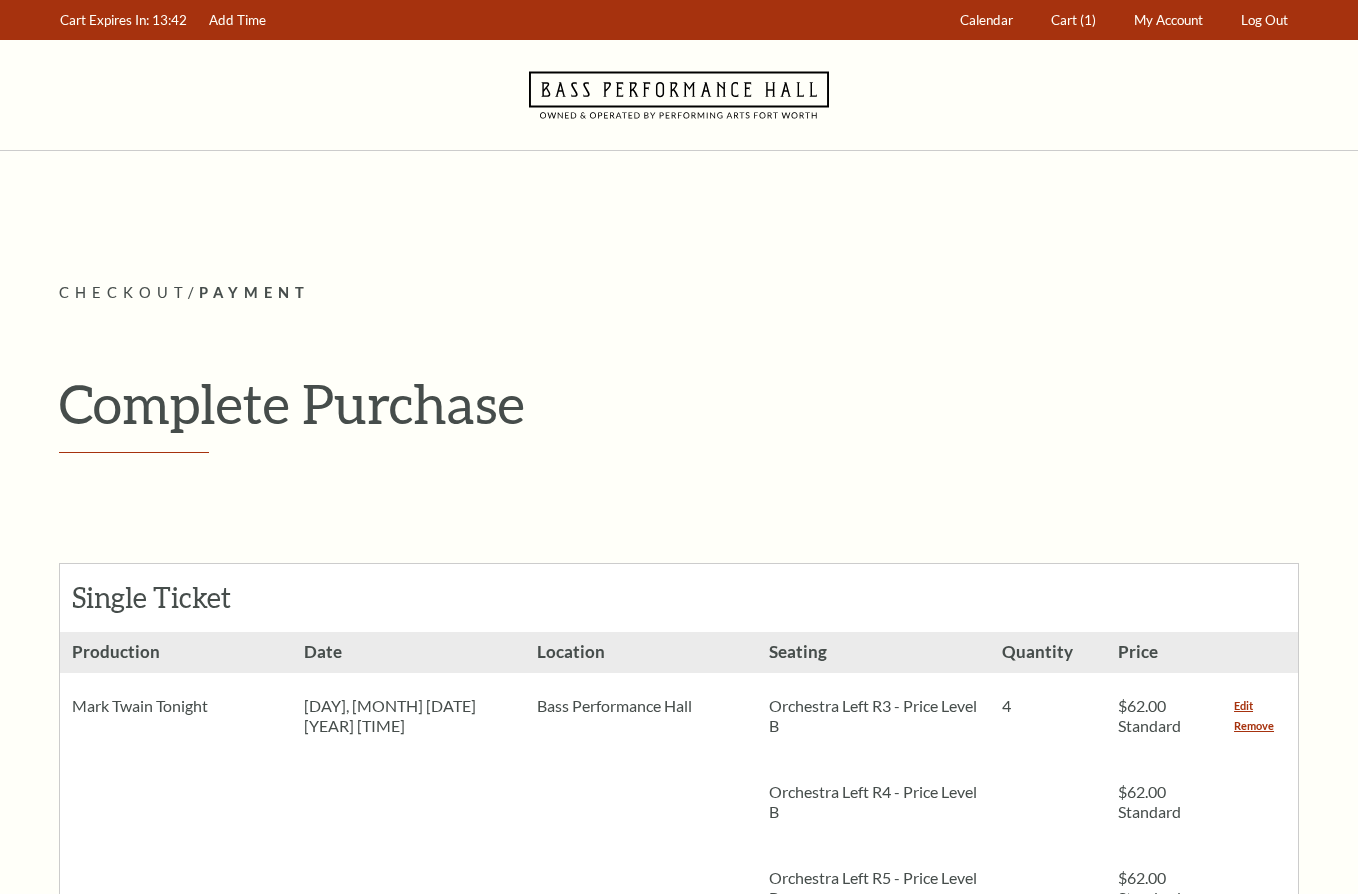 scroll, scrollTop: 0, scrollLeft: 0, axis: both 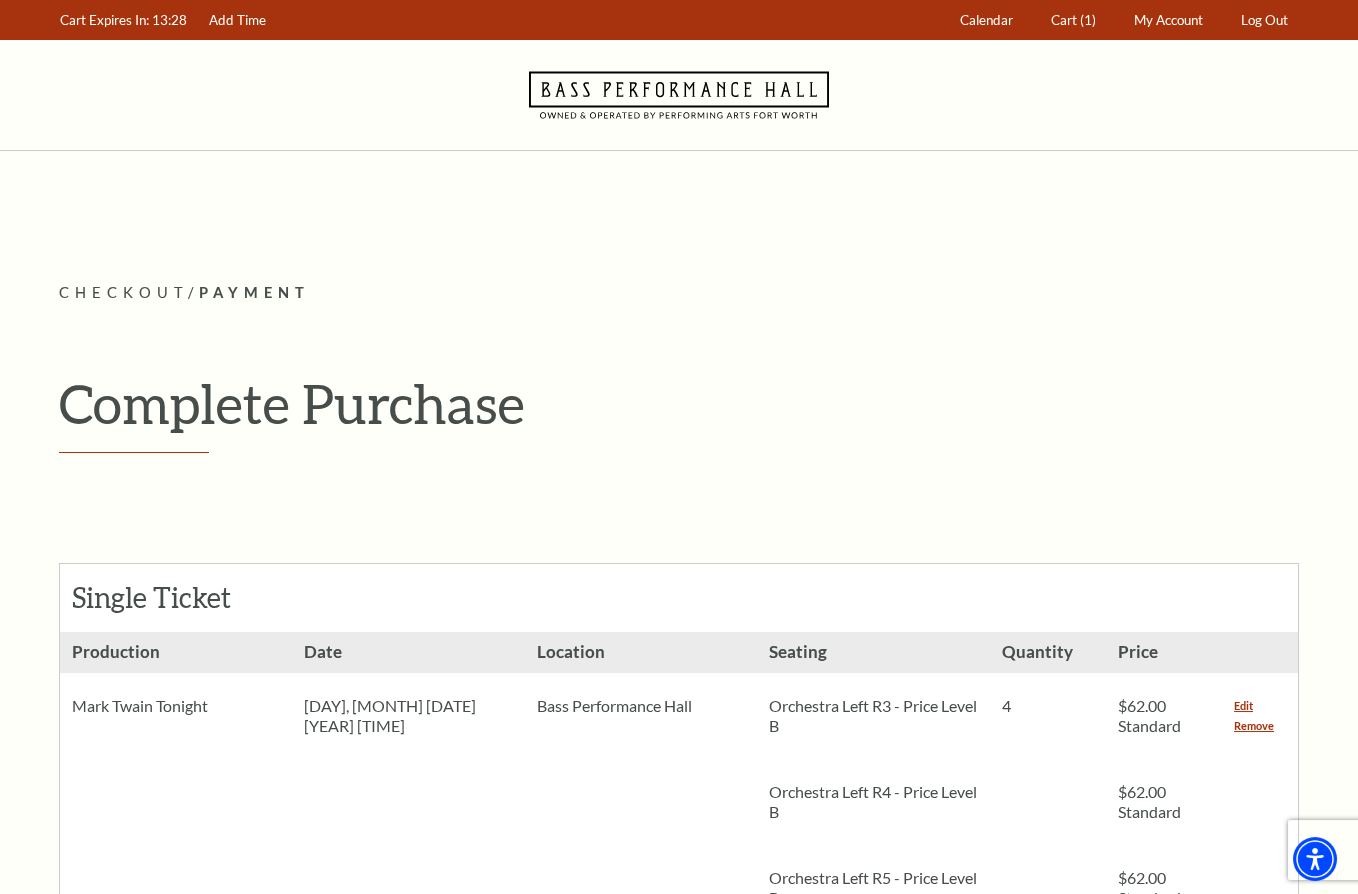 drag, startPoint x: 1262, startPoint y: 718, endPoint x: 1115, endPoint y: 750, distance: 150.44267 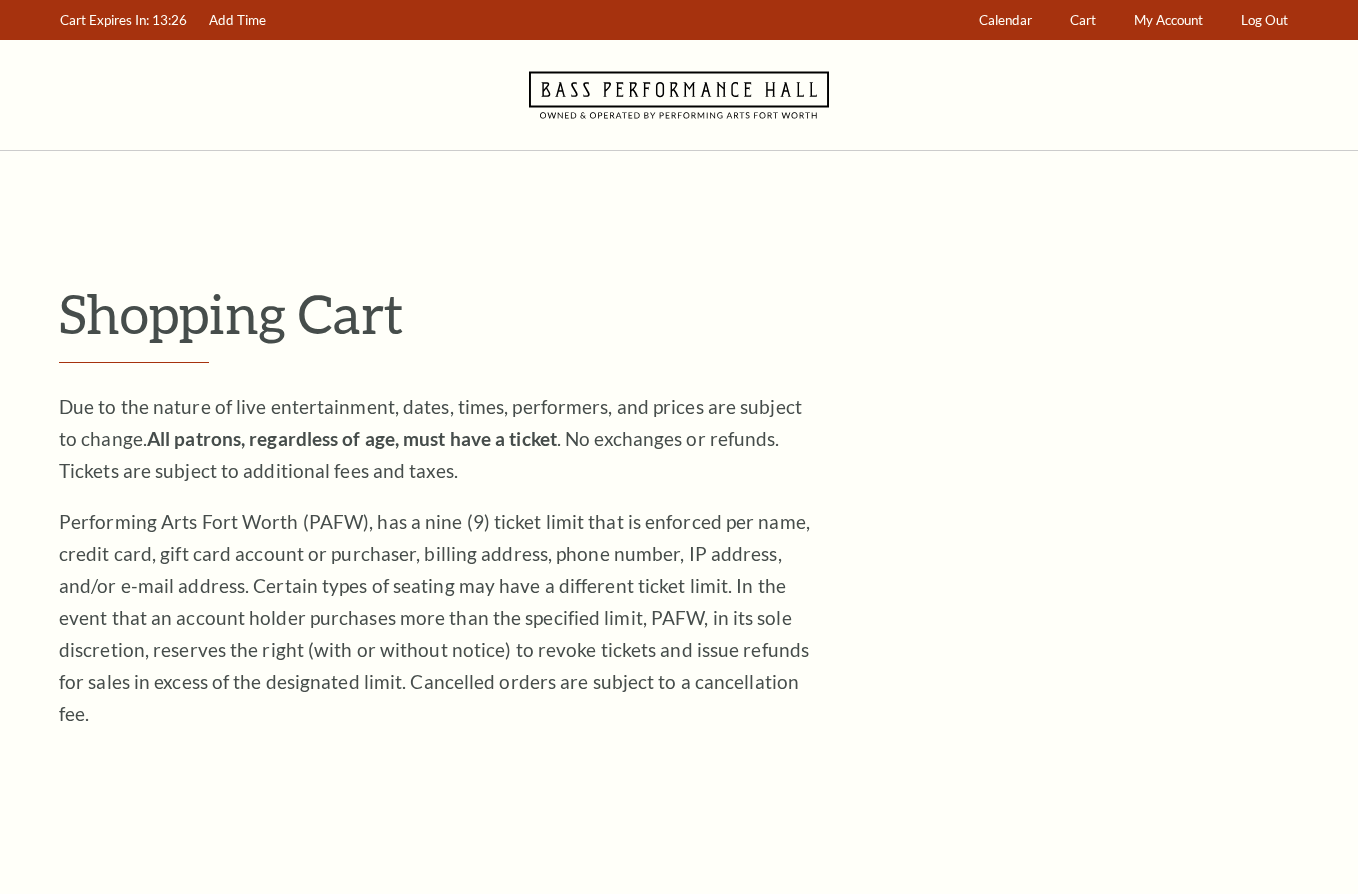 scroll, scrollTop: 0, scrollLeft: 0, axis: both 